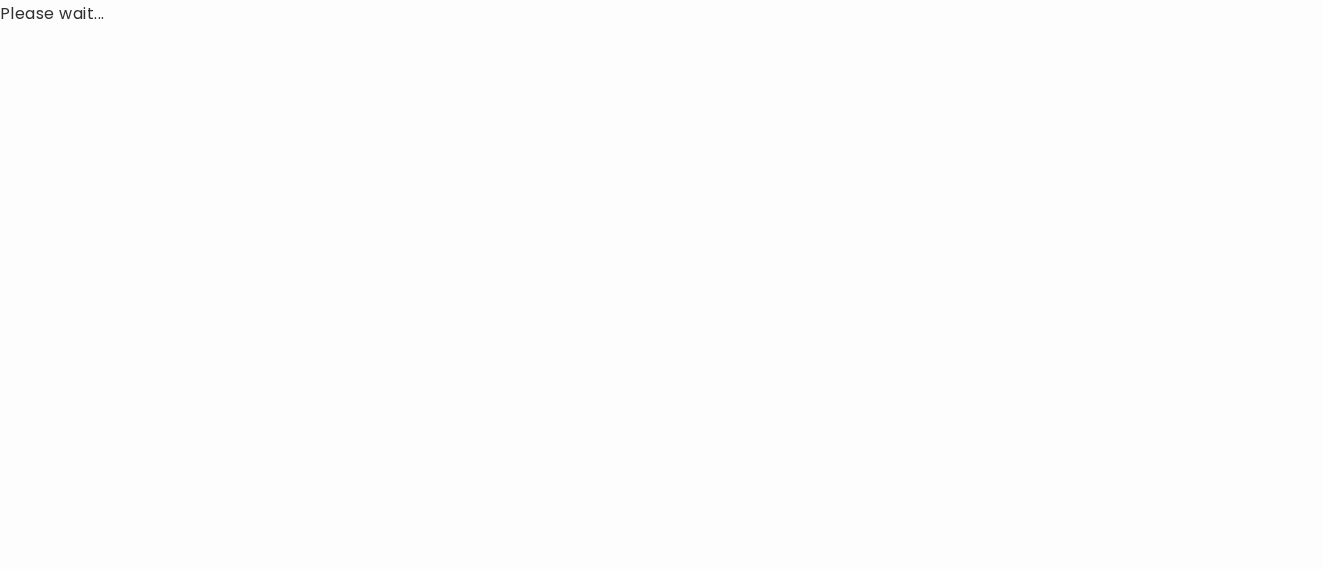 scroll, scrollTop: 0, scrollLeft: 0, axis: both 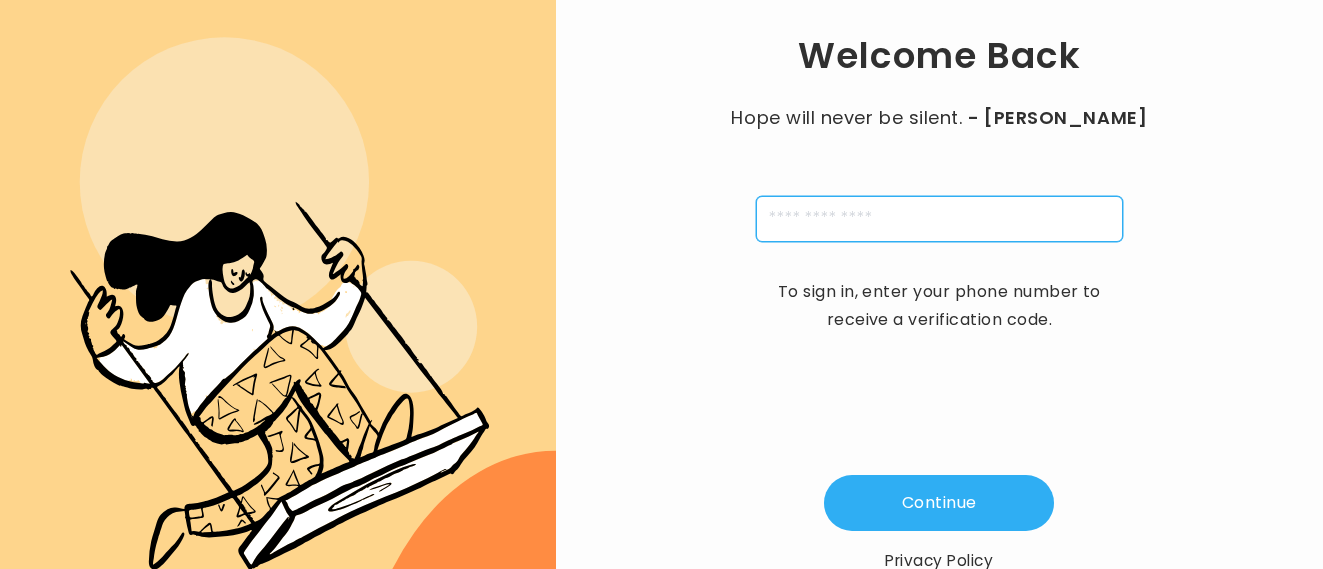 click at bounding box center [939, 219] 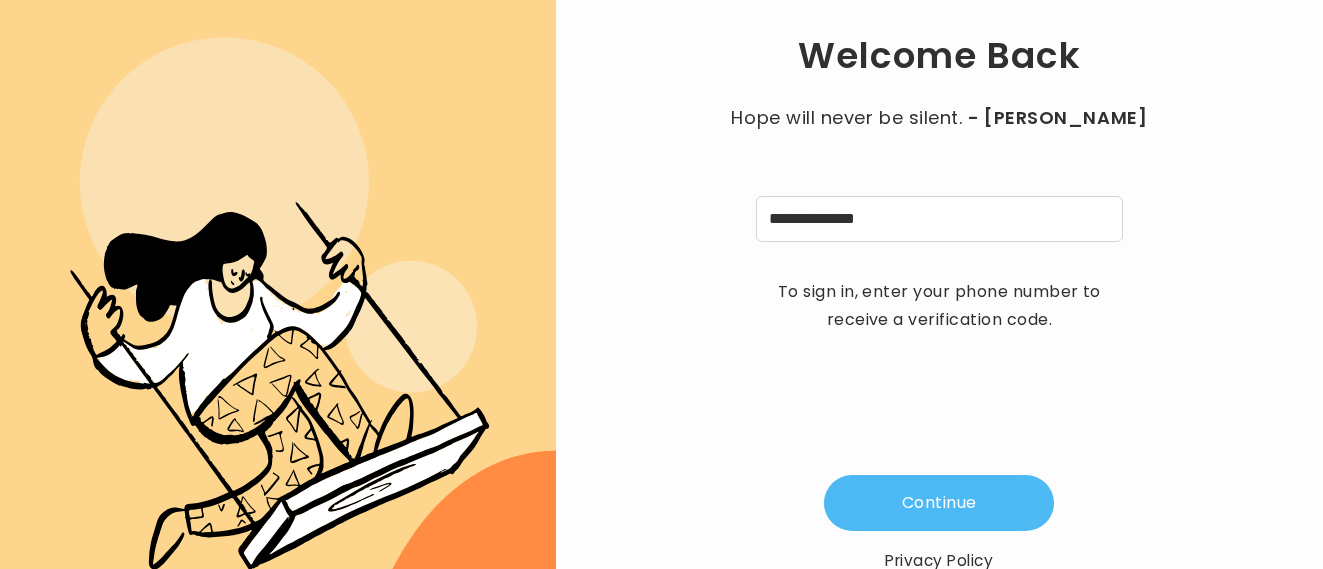 click on "Continue" at bounding box center [939, 503] 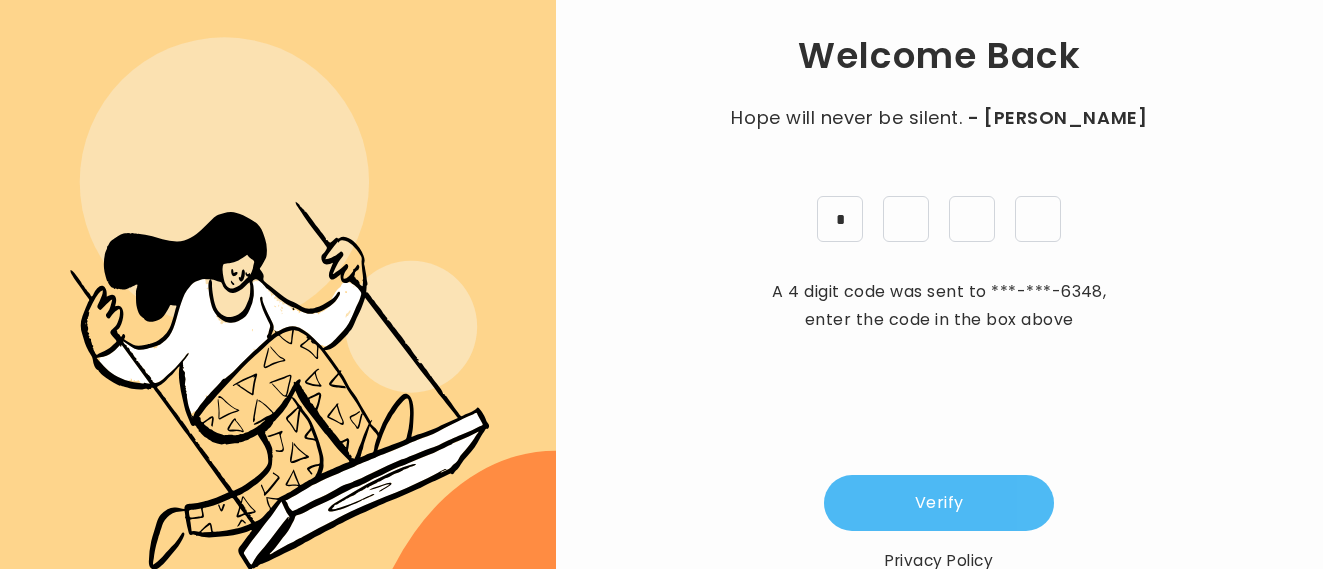 type on "*" 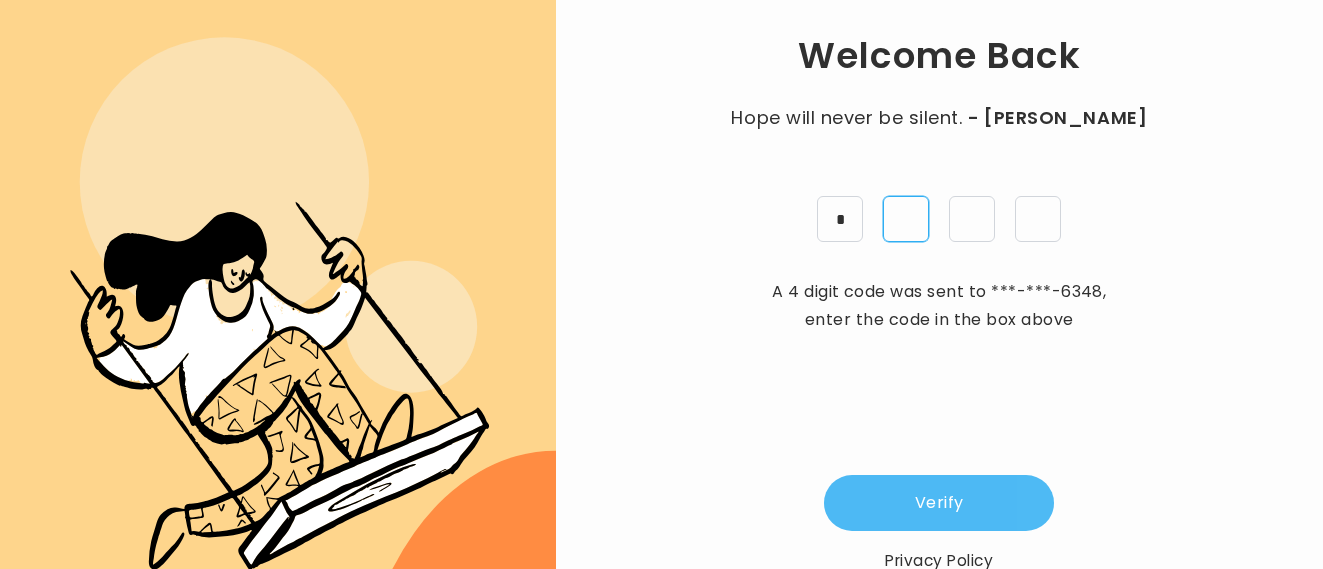 type on "*" 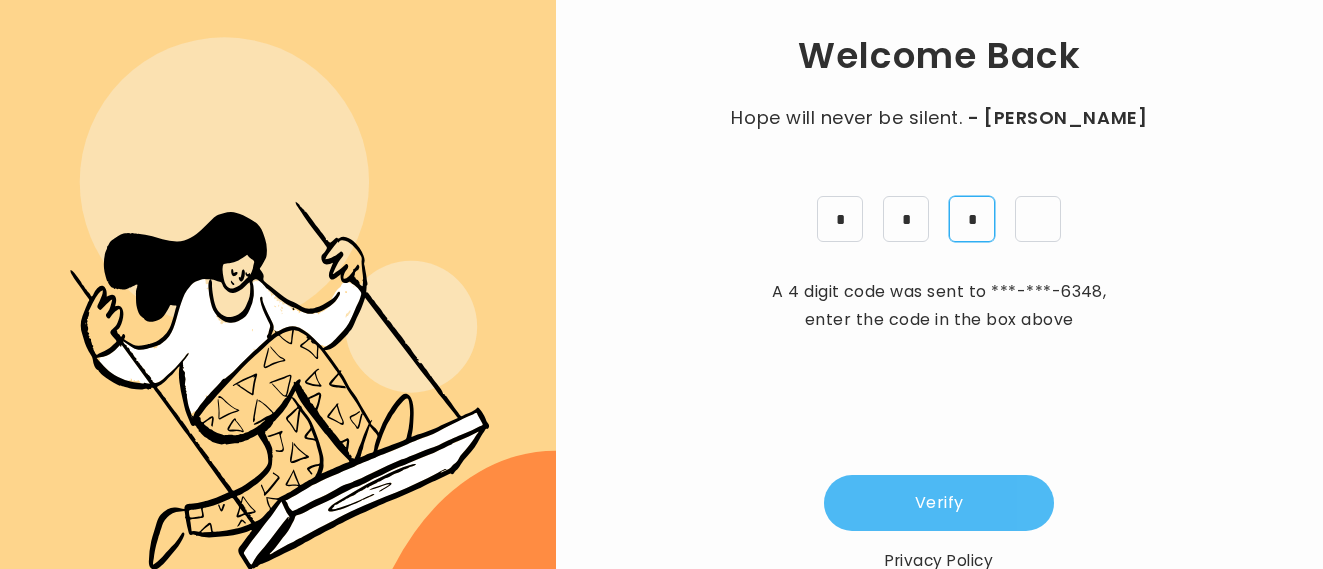 type on "*" 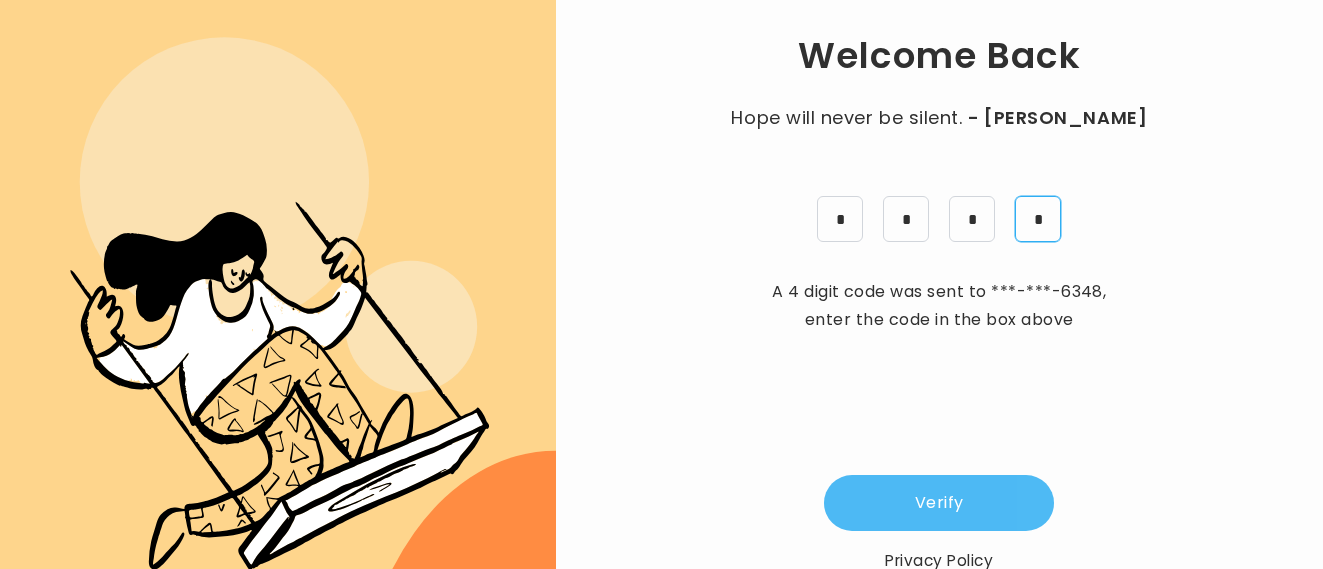 type on "*" 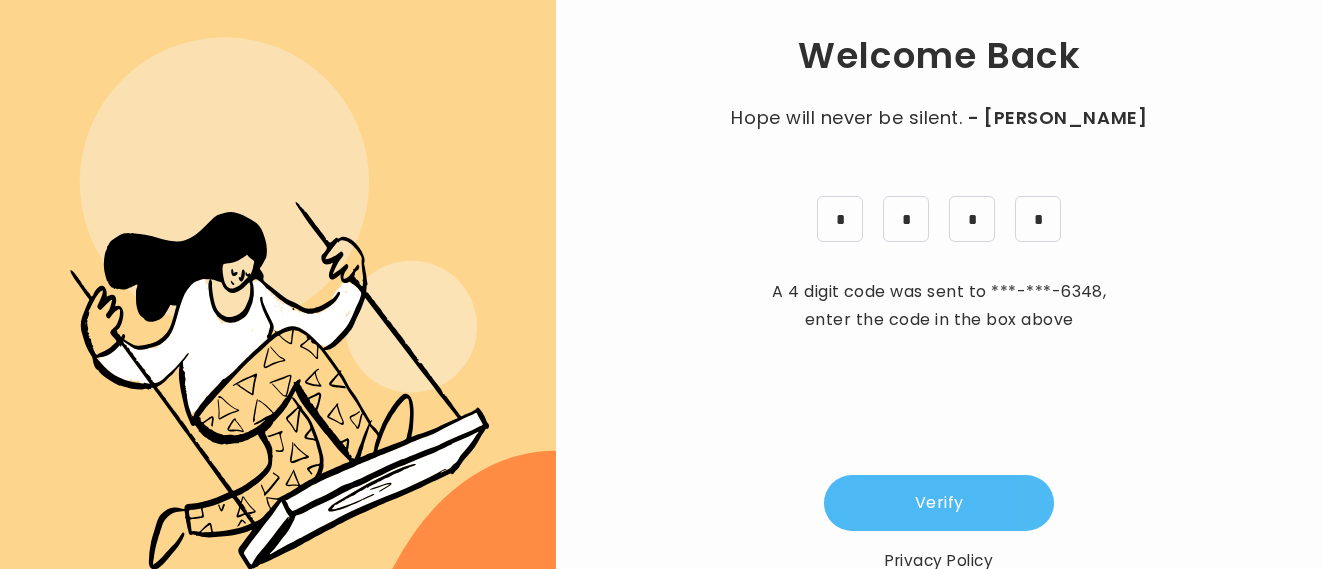 click on "Verify" at bounding box center [939, 503] 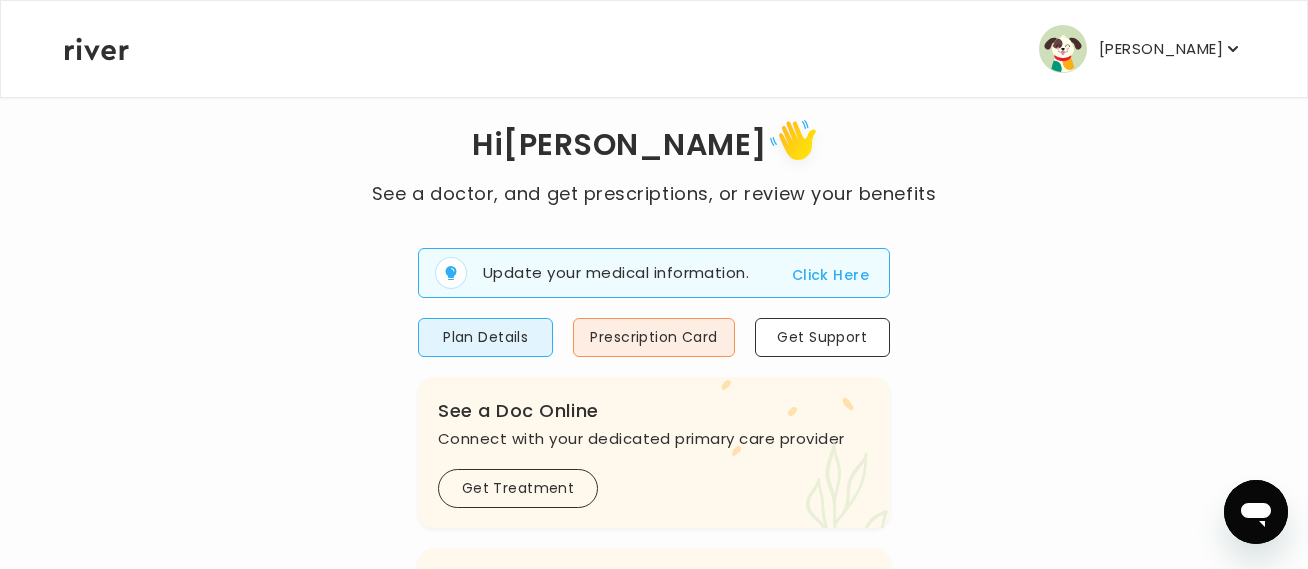 scroll, scrollTop: 33, scrollLeft: 0, axis: vertical 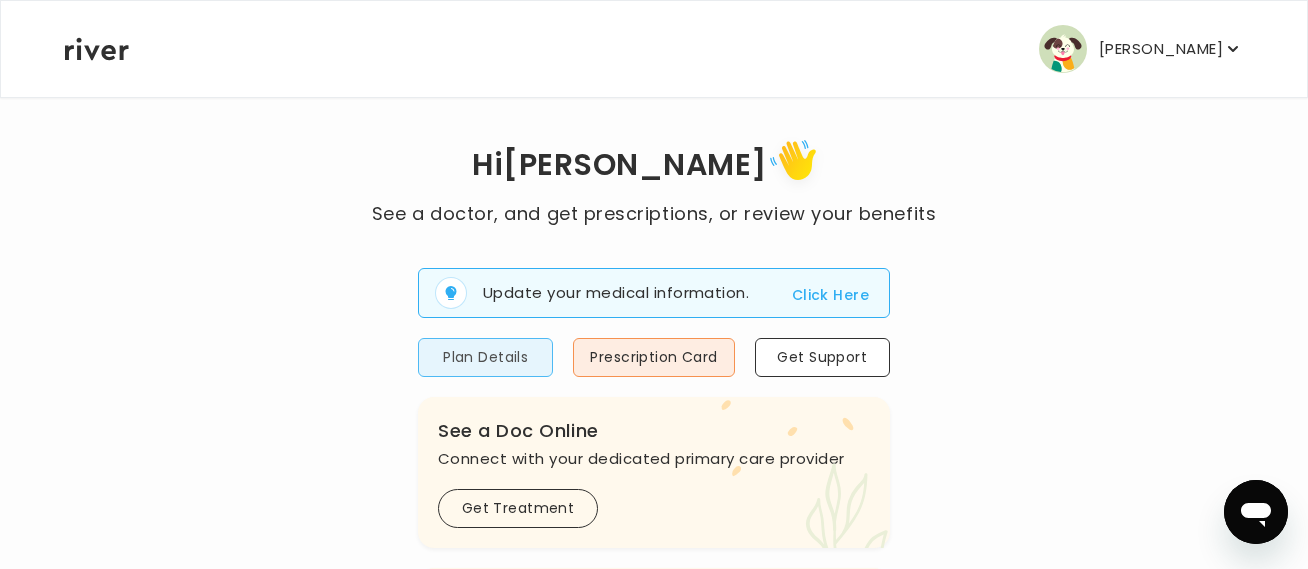 click on "Plan Details" at bounding box center (485, 357) 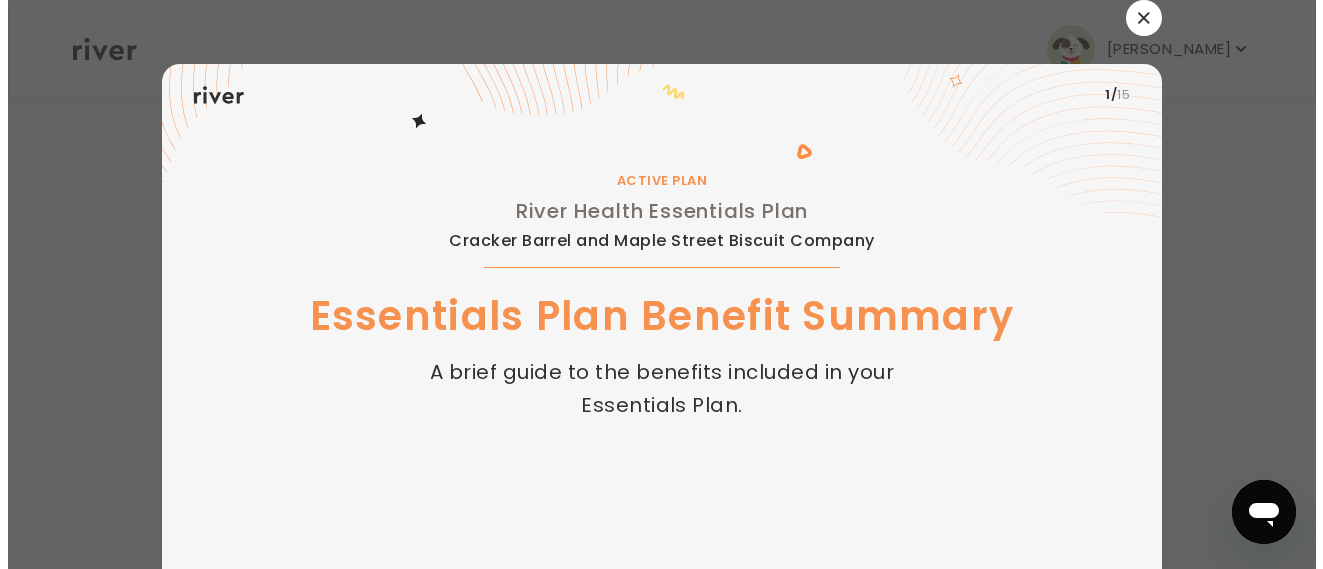scroll, scrollTop: 0, scrollLeft: 0, axis: both 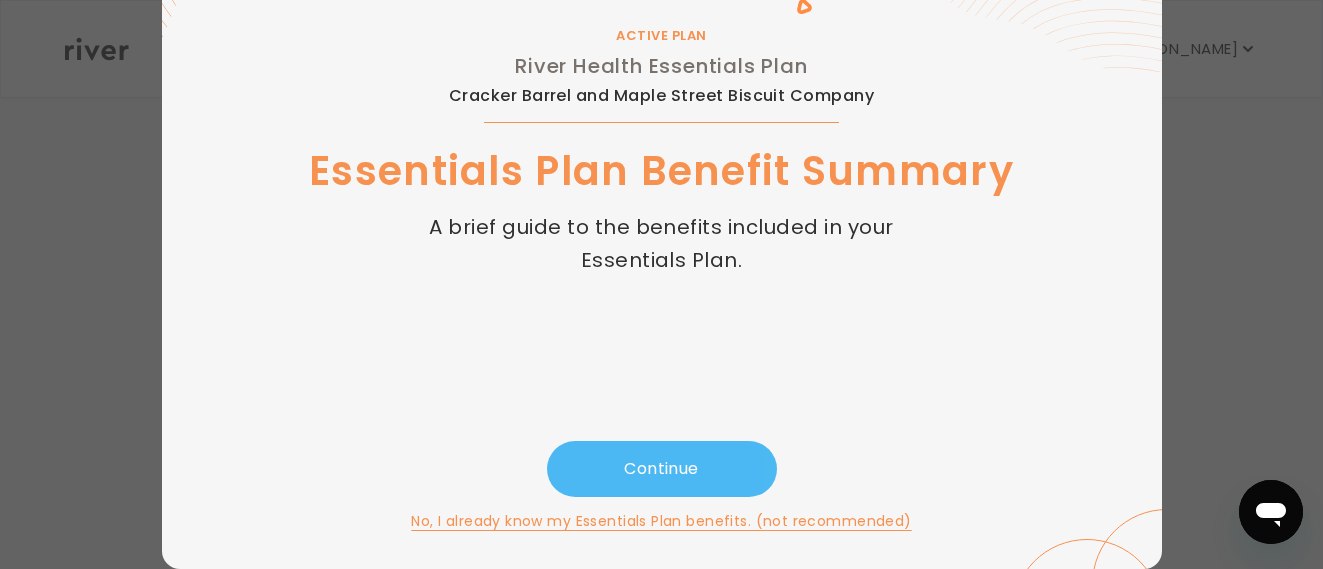 click on "Continue" at bounding box center (662, 469) 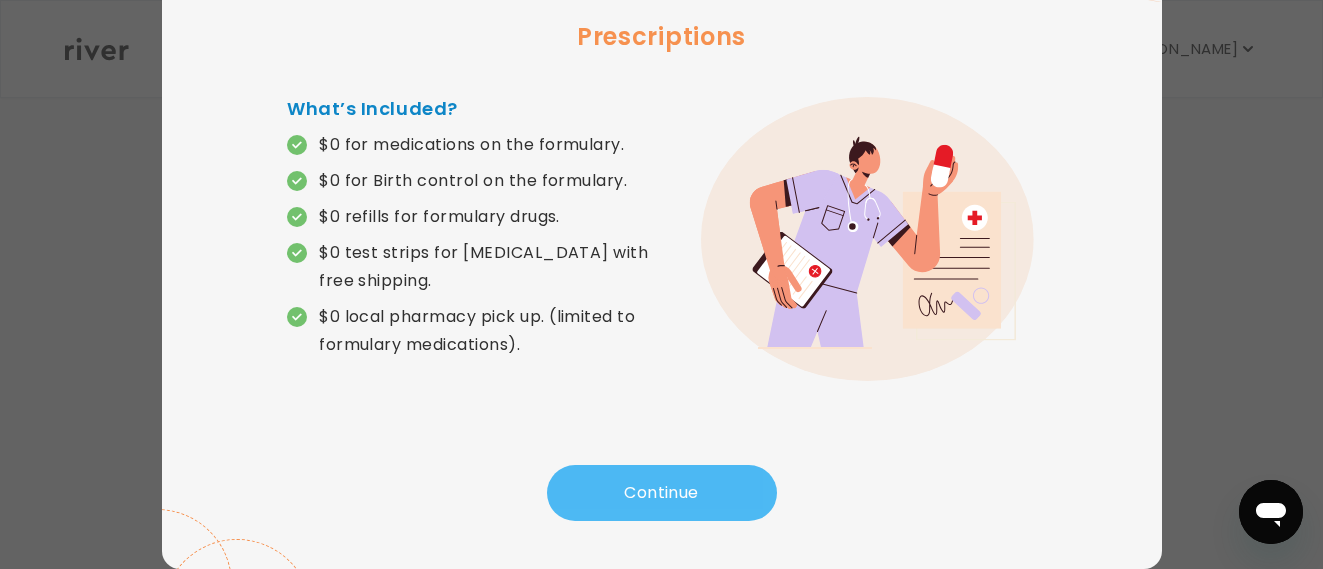 click on "Continue" at bounding box center (662, 493) 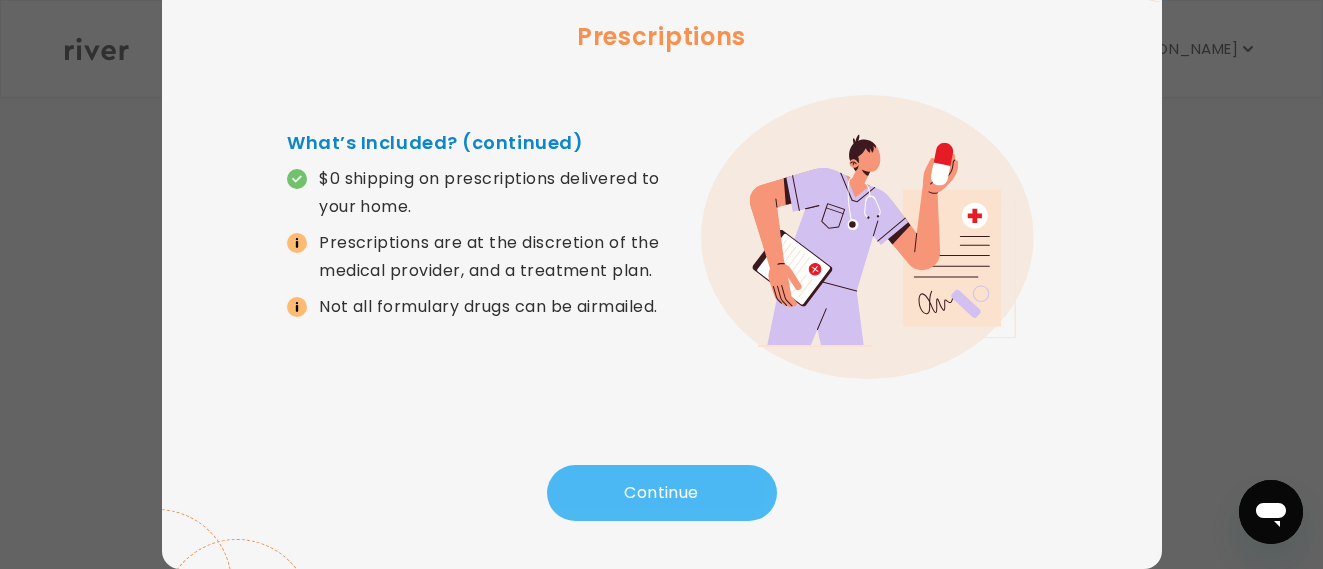 click on "Continue" at bounding box center [662, 493] 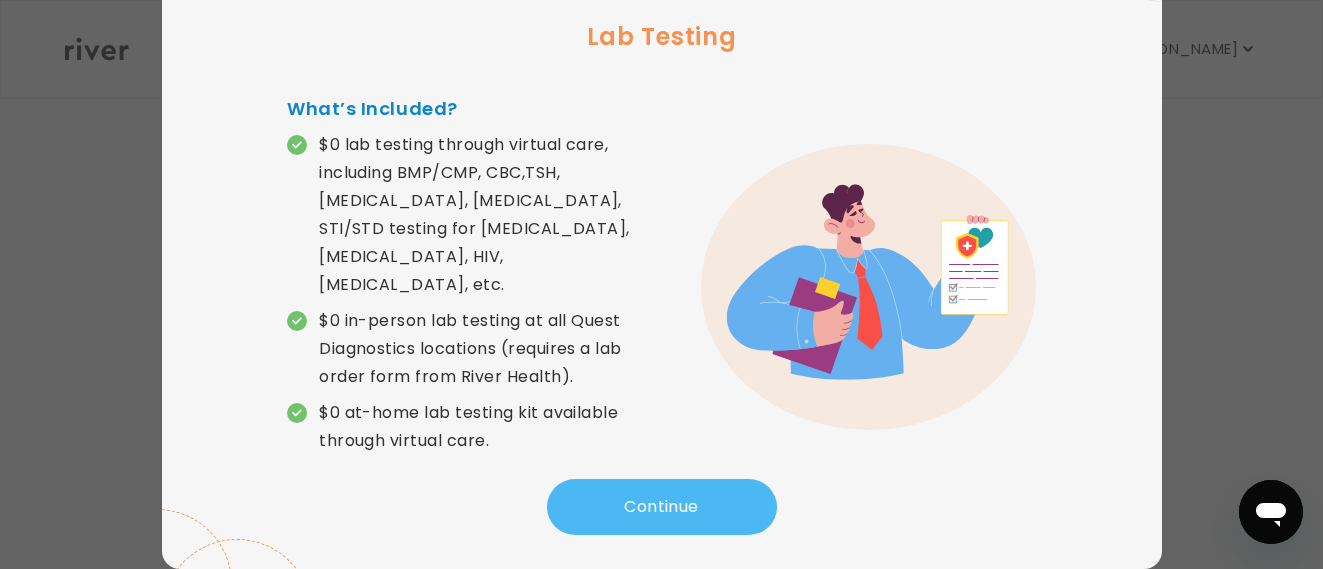 click on "Continue" at bounding box center [662, 507] 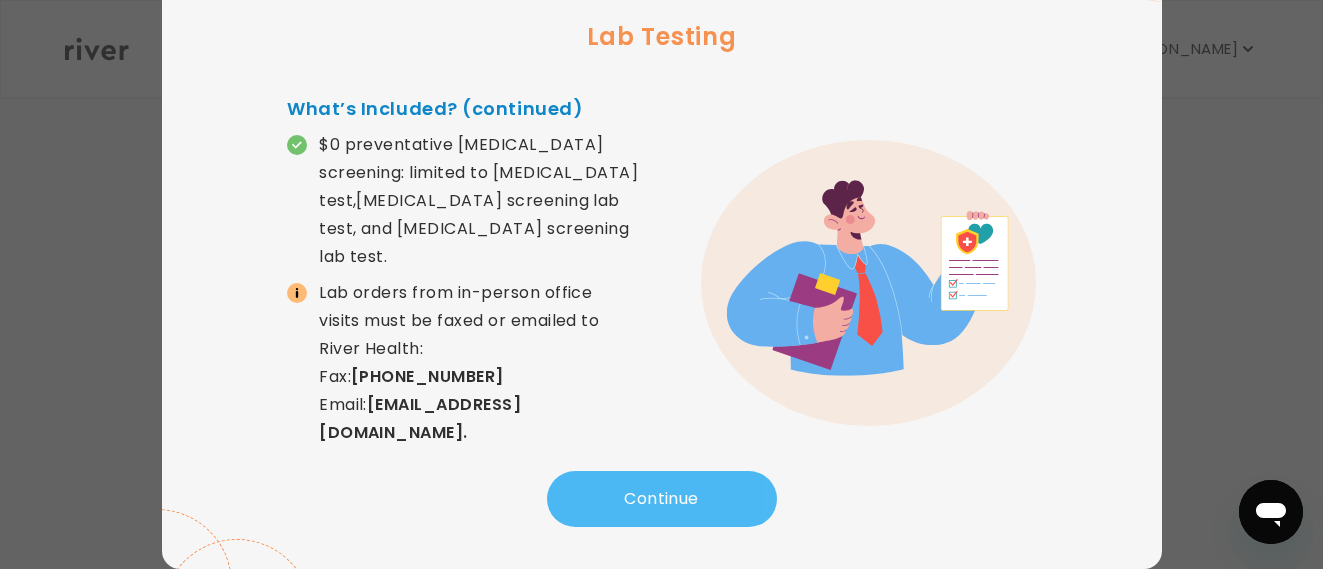 click on "Continue" at bounding box center [662, 499] 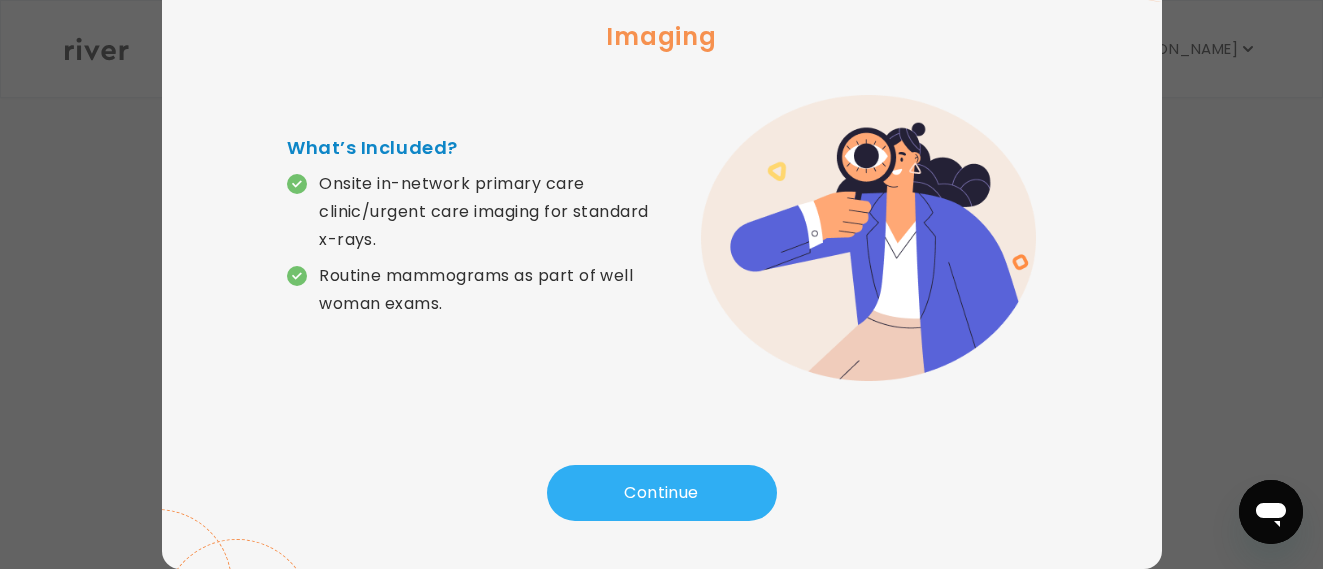 drag, startPoint x: 616, startPoint y: 478, endPoint x: 436, endPoint y: 484, distance: 180.09998 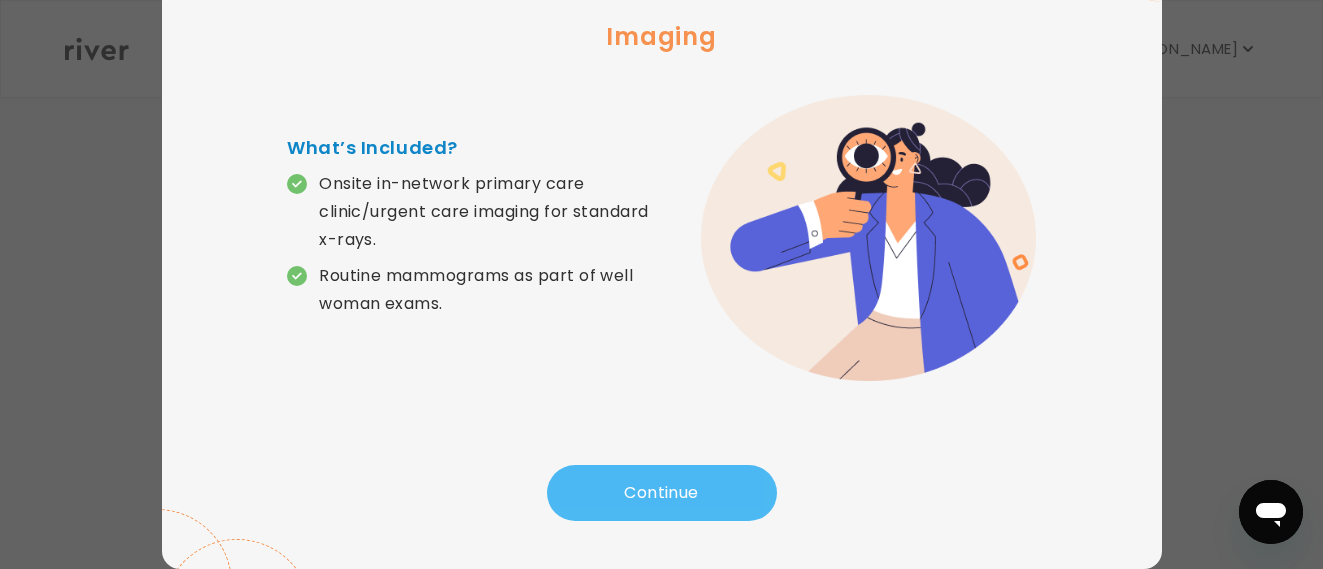 click on "Continue" at bounding box center (662, 493) 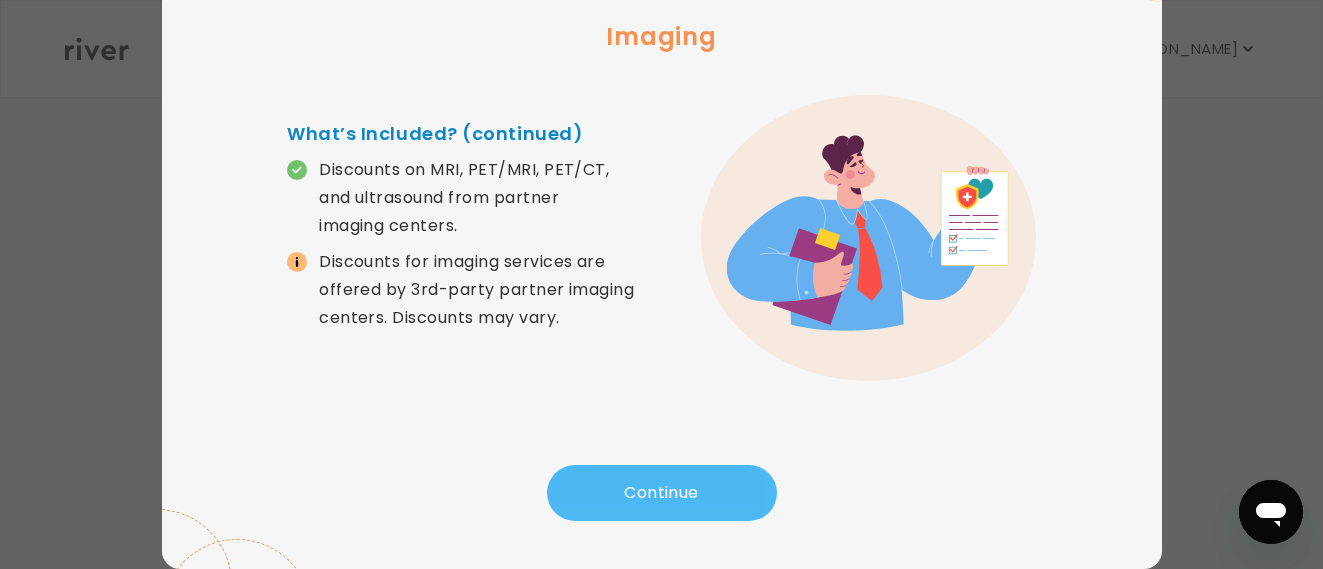click on "Continue" at bounding box center (662, 493) 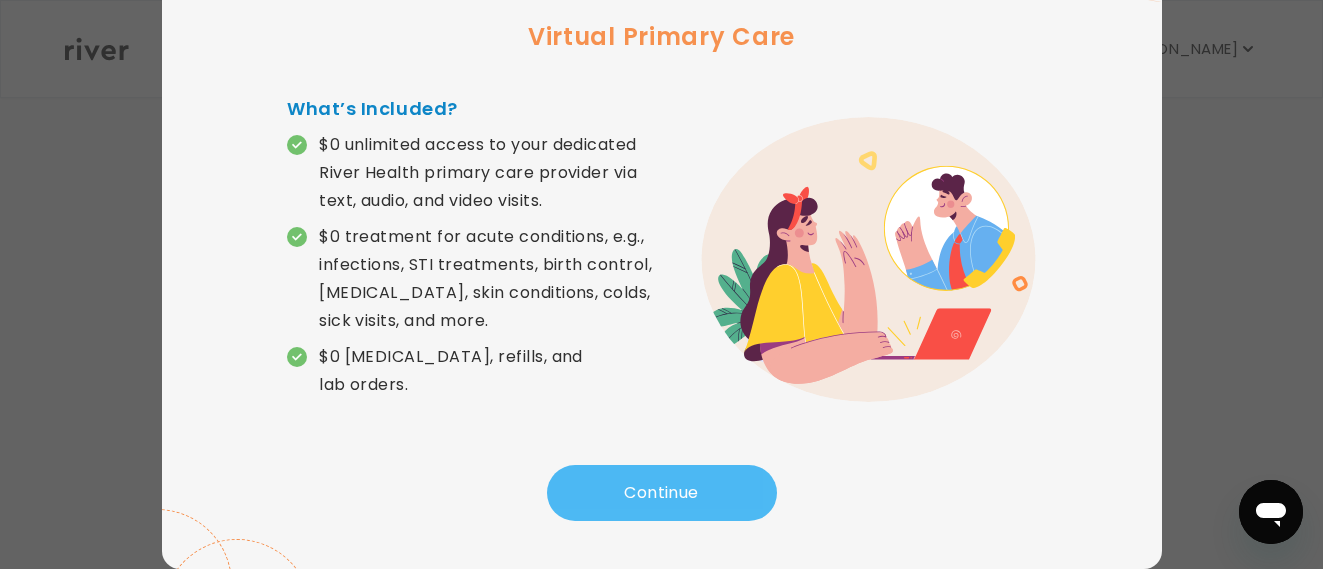click on "Continue" at bounding box center [662, 493] 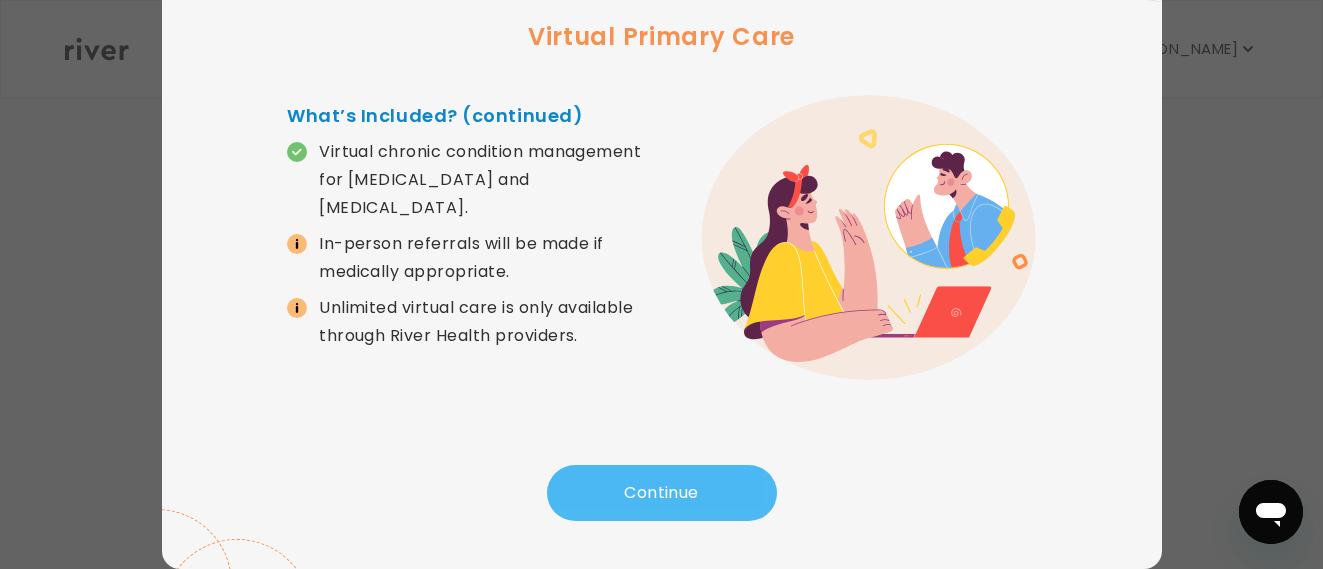 click on "Continue" at bounding box center [662, 493] 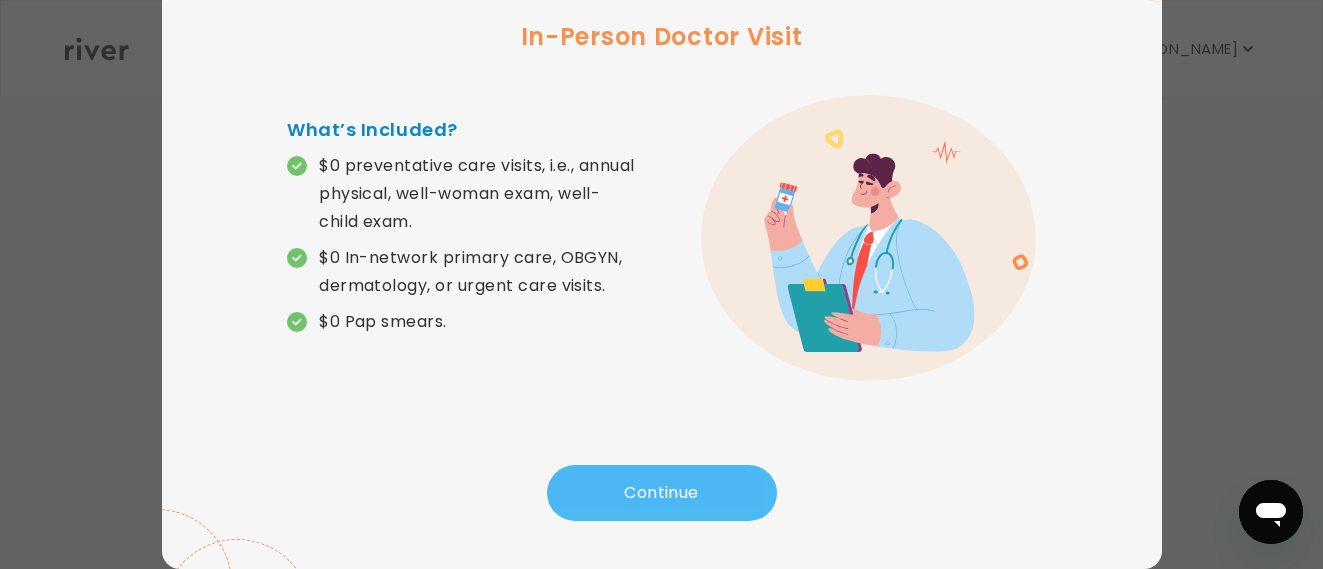 click on "Continue" at bounding box center (662, 493) 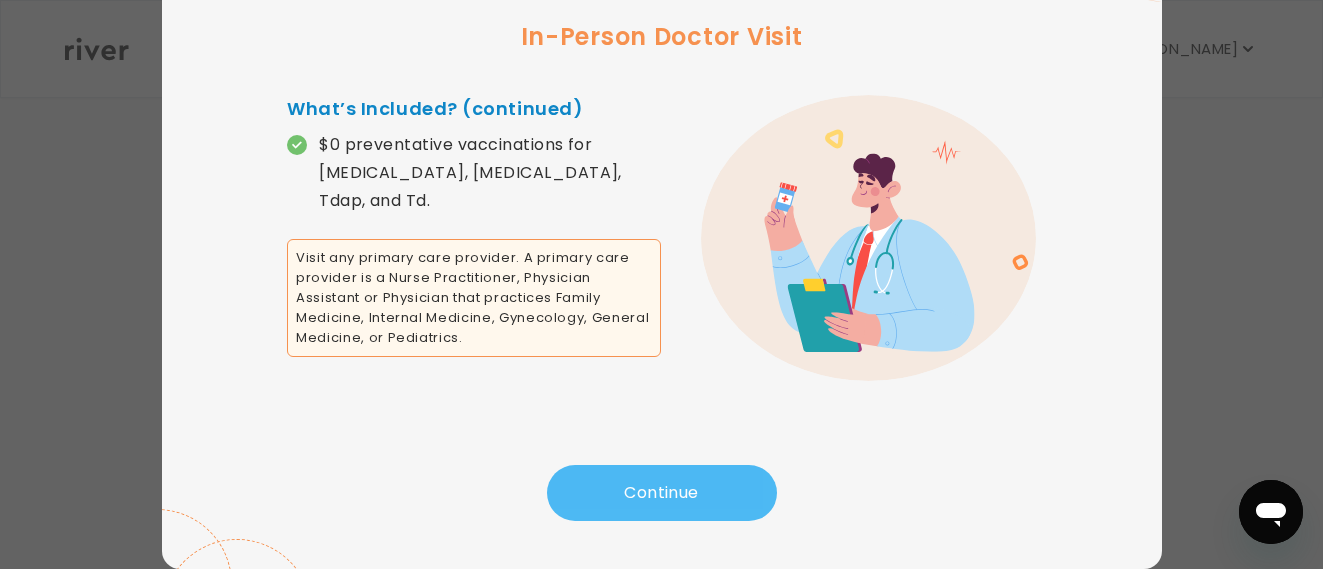 click on "Continue" at bounding box center [662, 493] 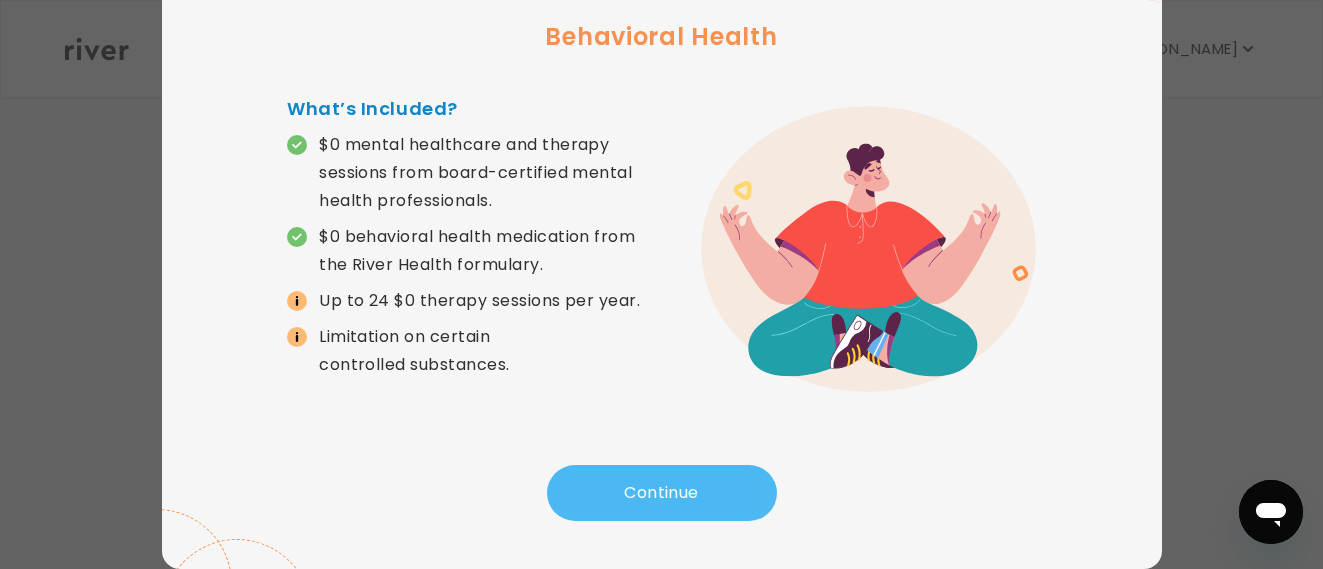 click on "Continue" at bounding box center [662, 493] 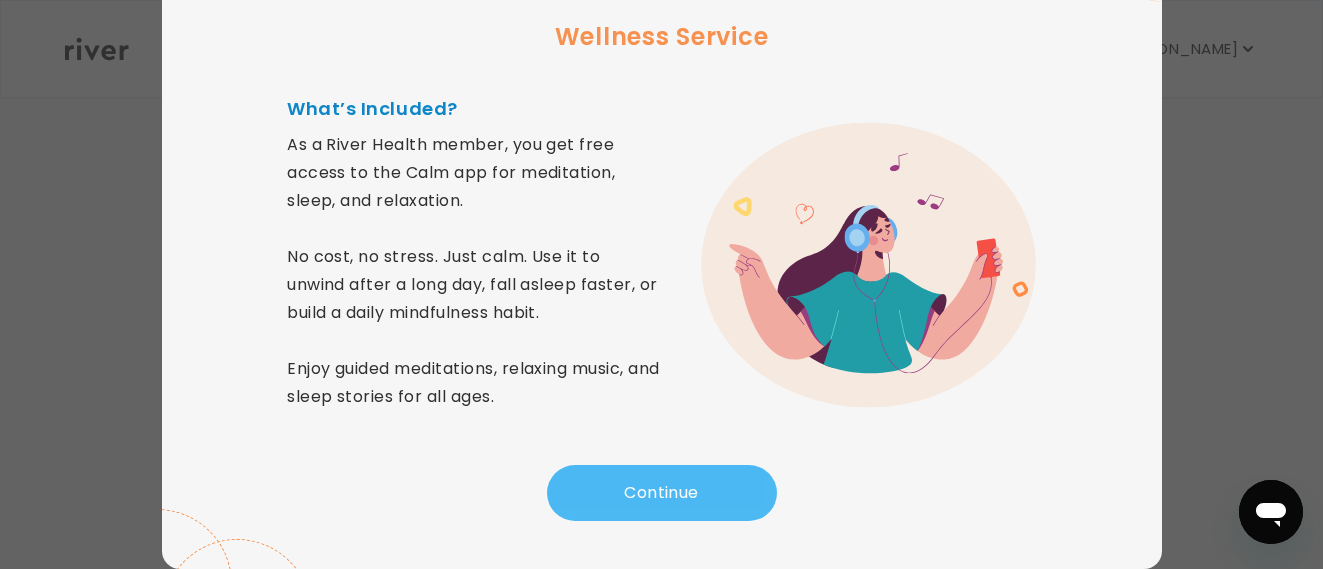 click on "Continue" at bounding box center [662, 493] 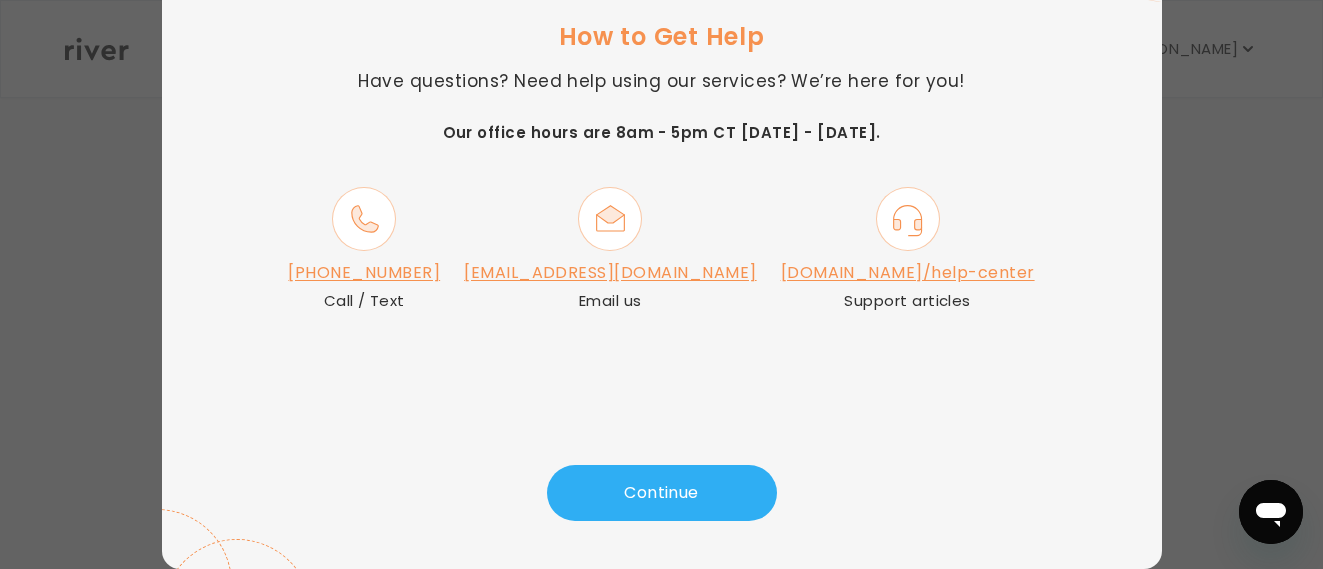 click on "Continue" at bounding box center [662, 499] 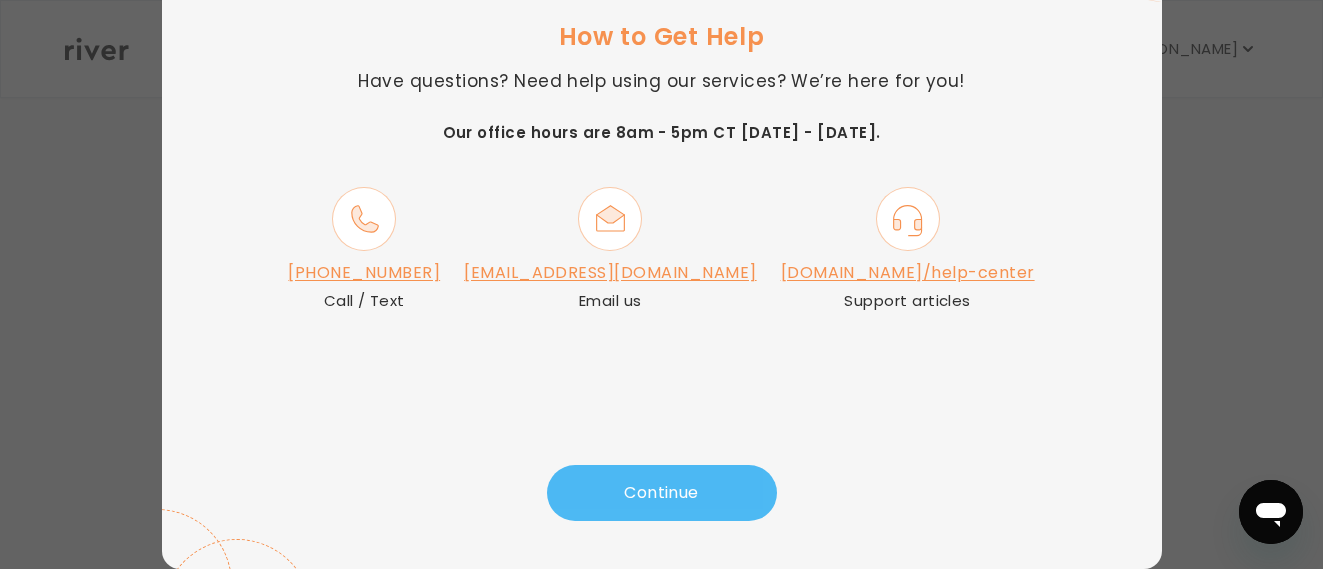 click on "Continue" at bounding box center [662, 493] 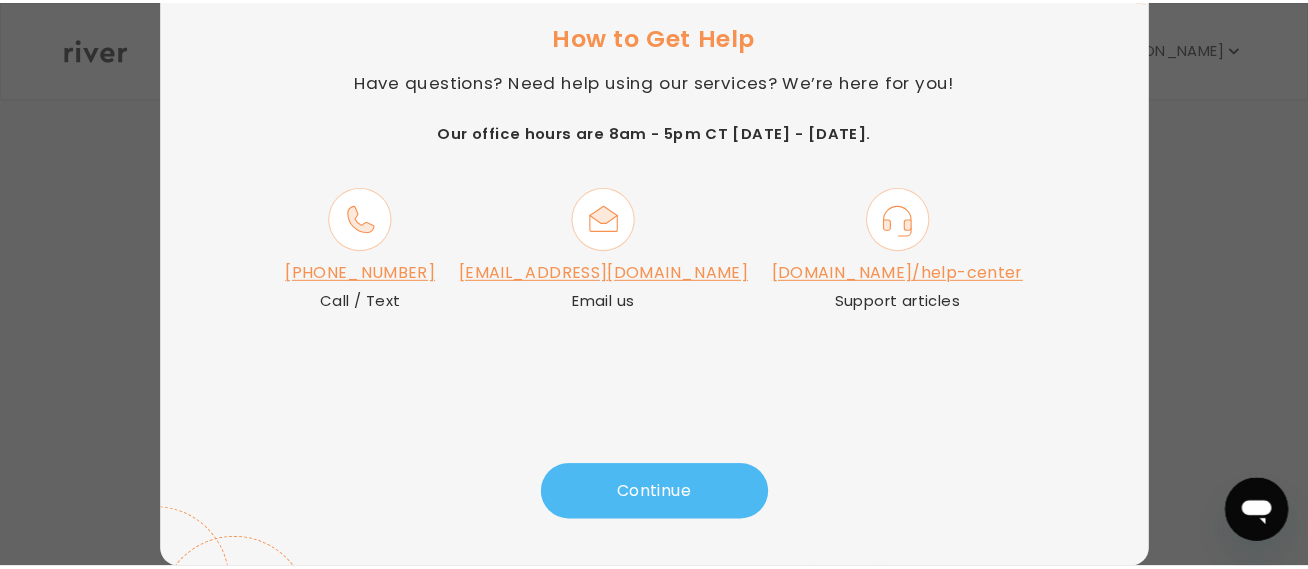 scroll, scrollTop: 121, scrollLeft: 0, axis: vertical 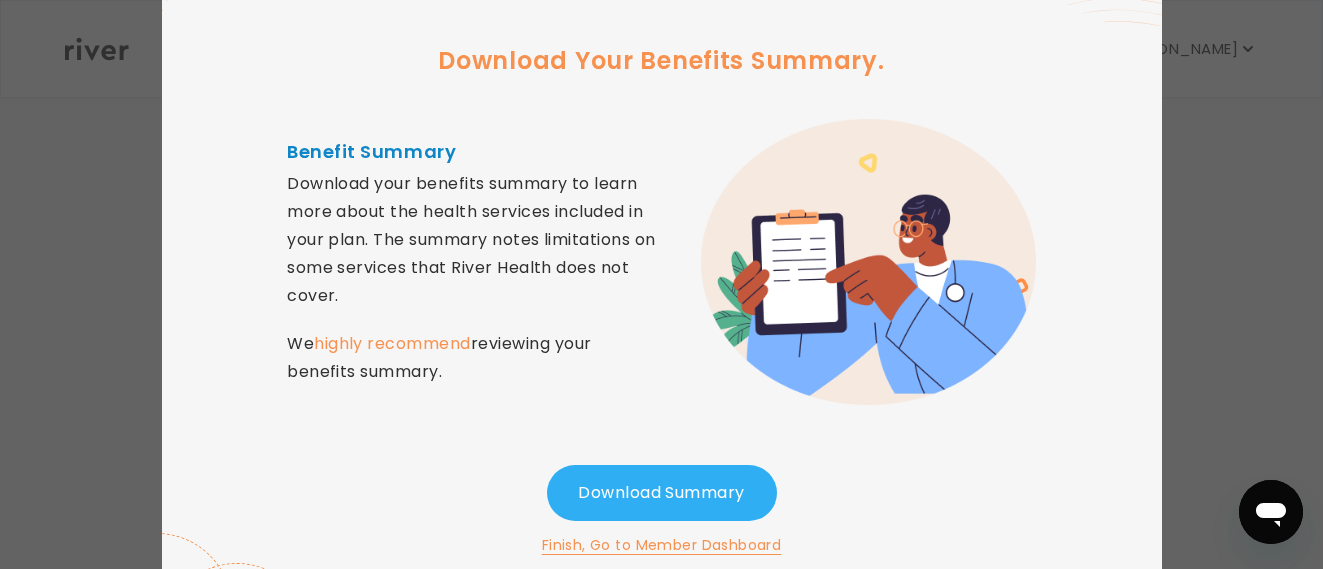 click on "Finish, Go to Member Dashboard" at bounding box center (662, 545) 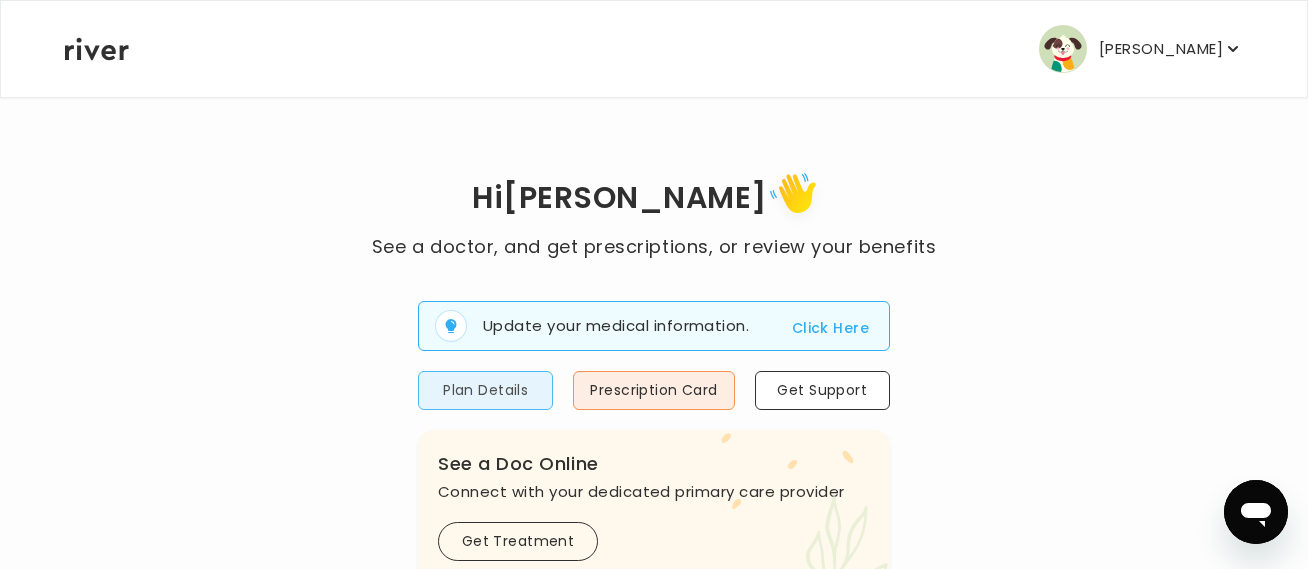 click on "Plan Details" at bounding box center (485, 390) 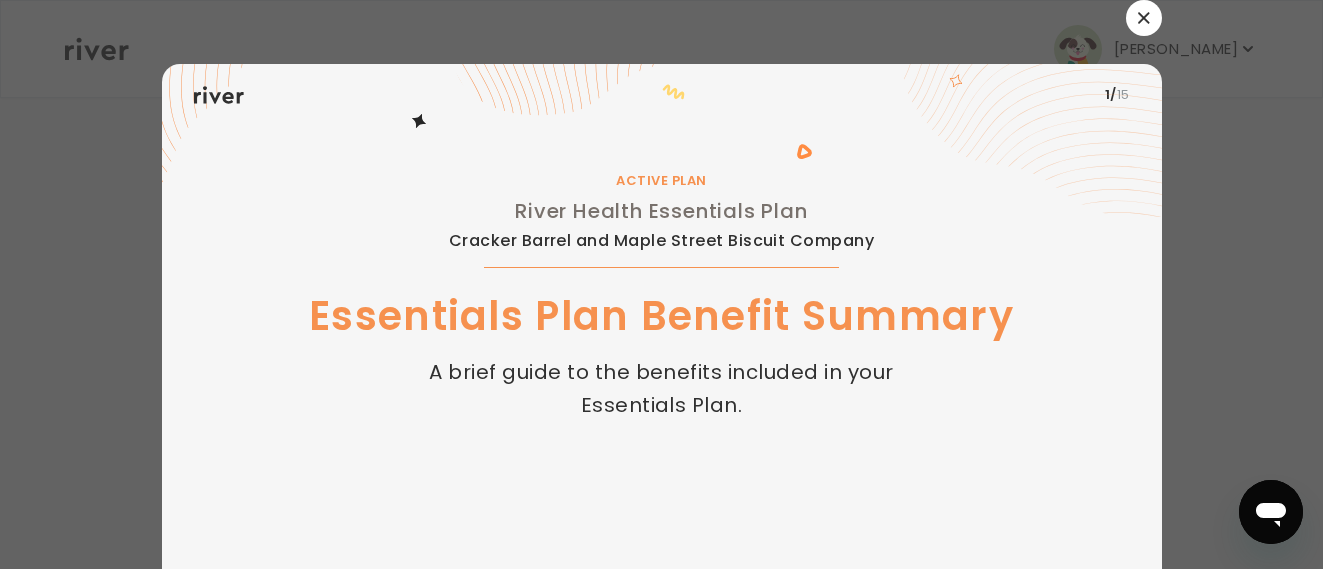 click 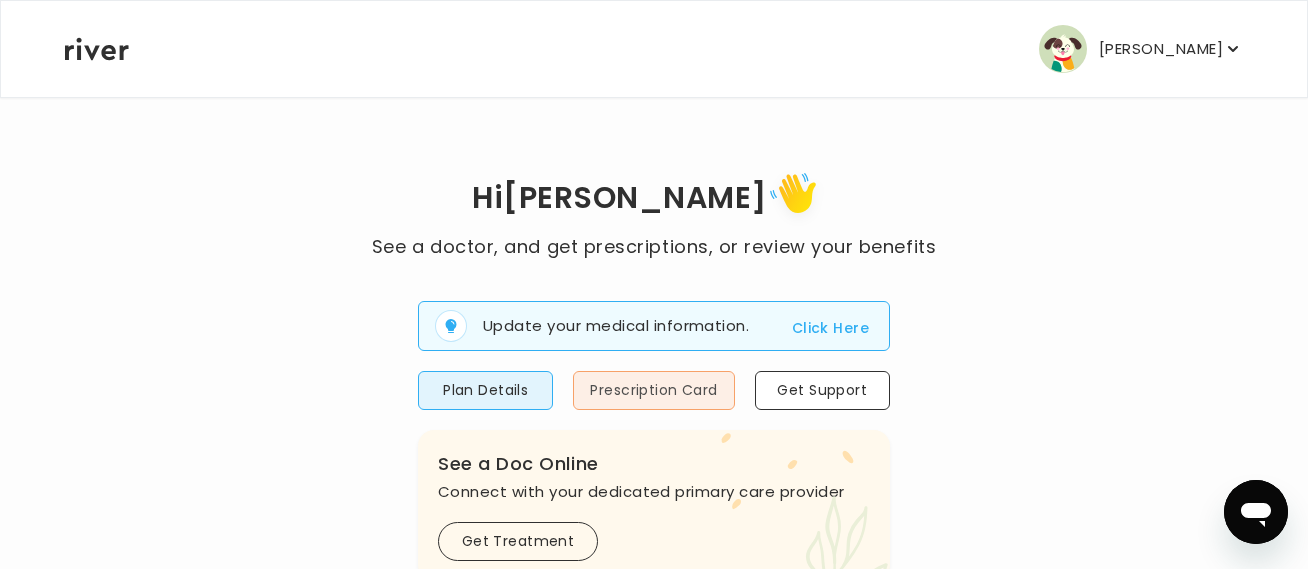 click on "Prescription Card" at bounding box center (653, 390) 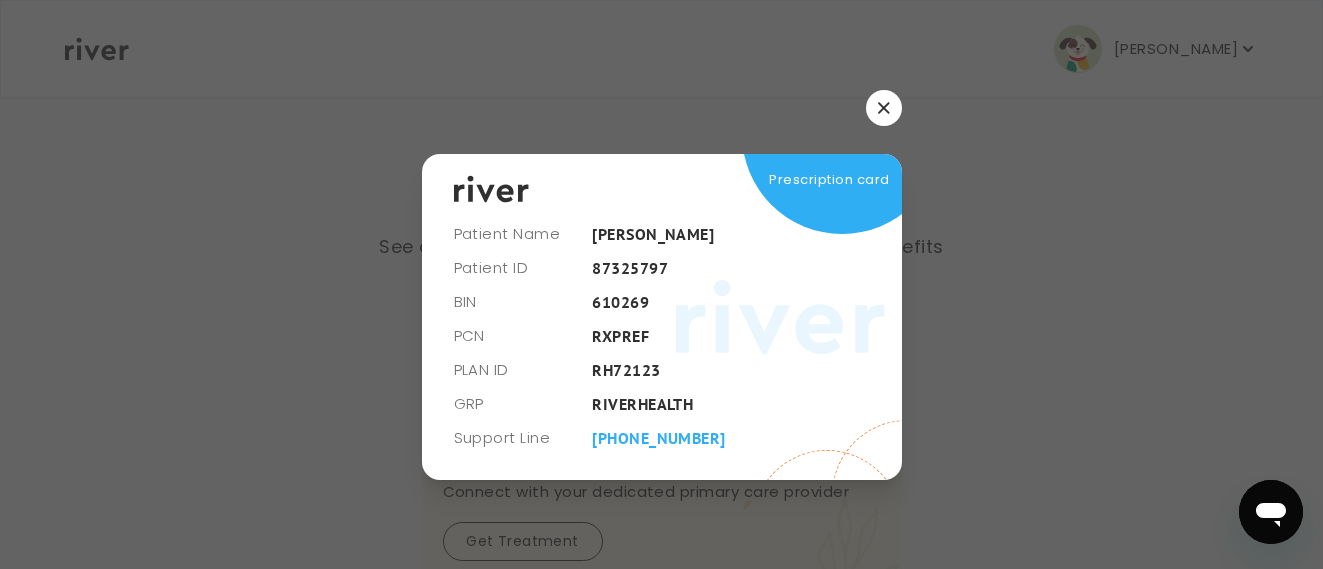 click at bounding box center (884, 108) 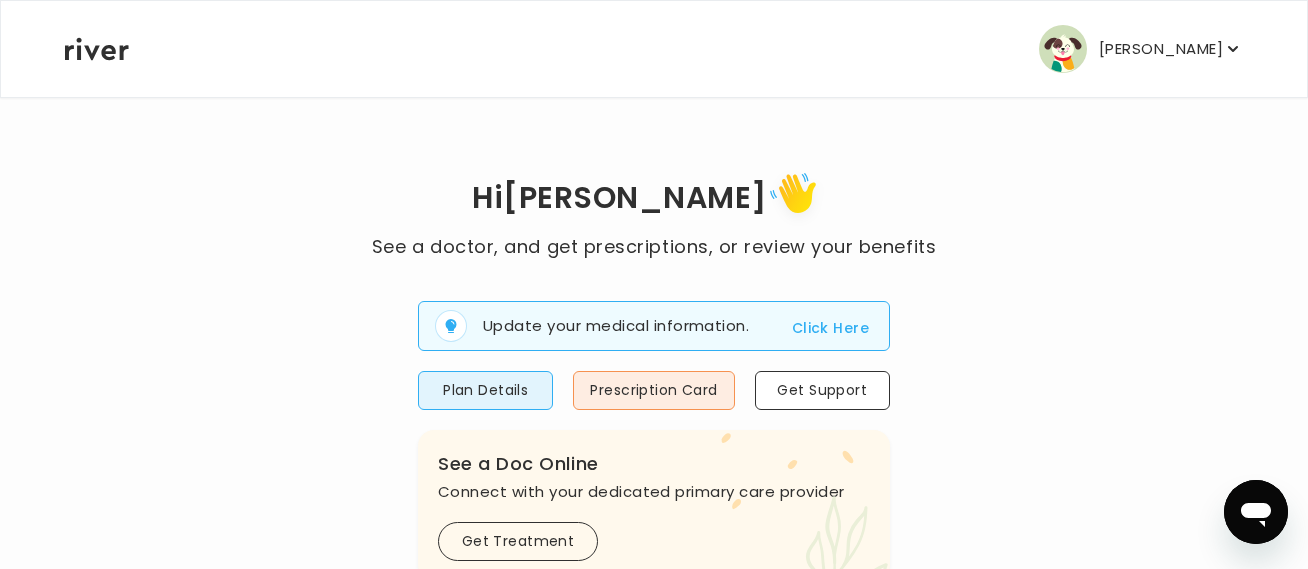 click 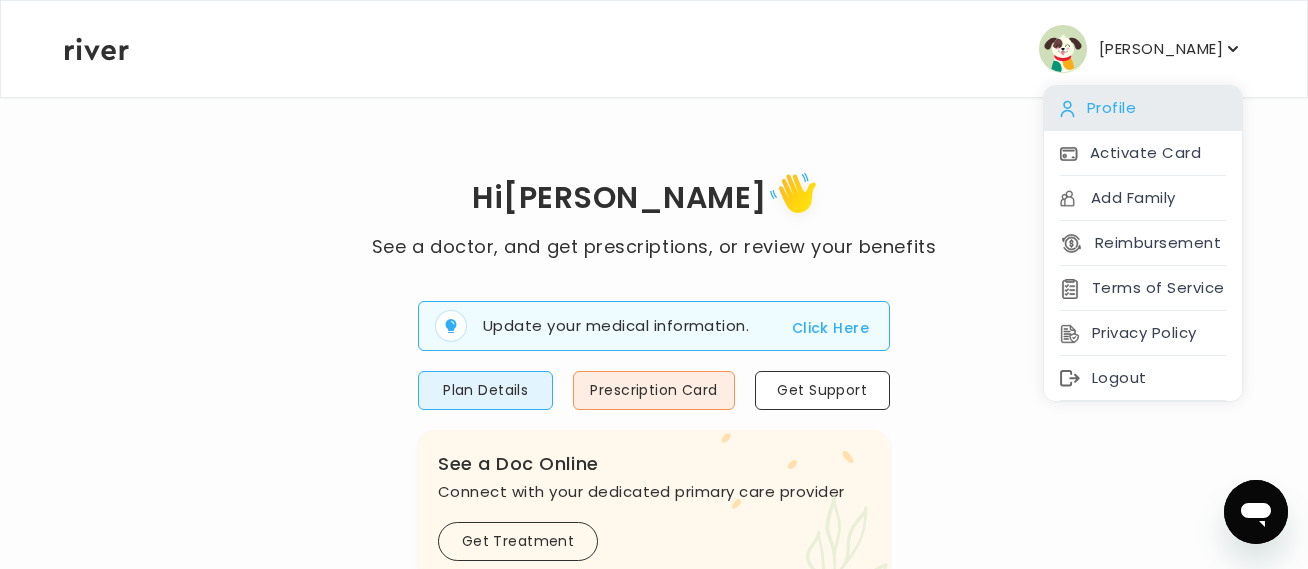 click on "Profile" at bounding box center (1143, 108) 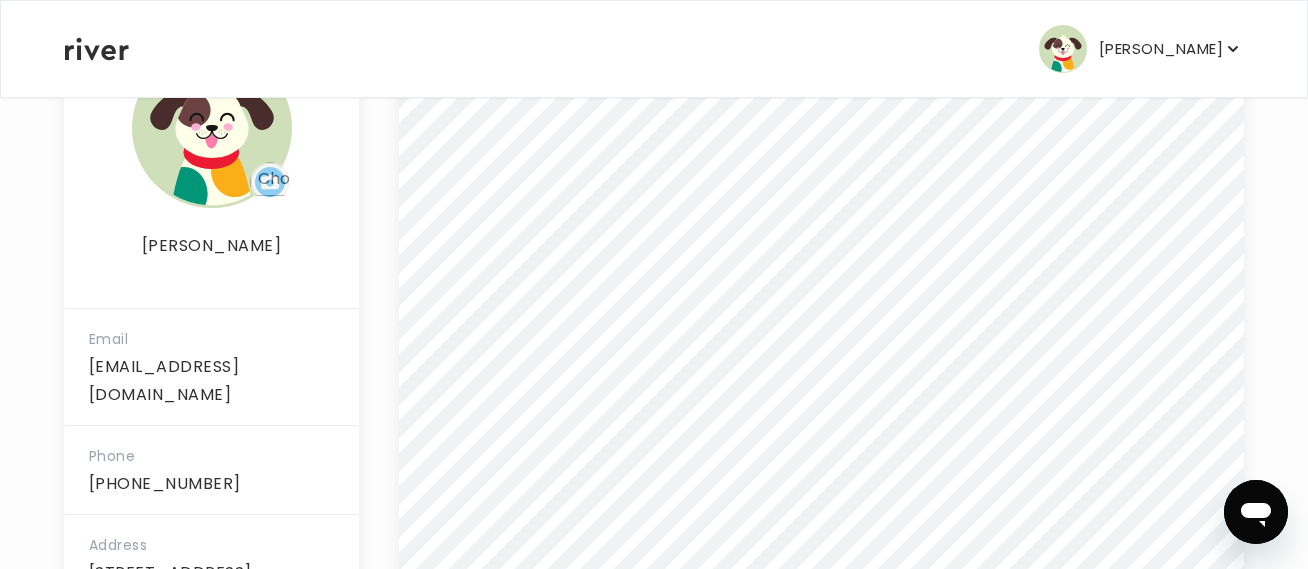 scroll, scrollTop: 393, scrollLeft: 0, axis: vertical 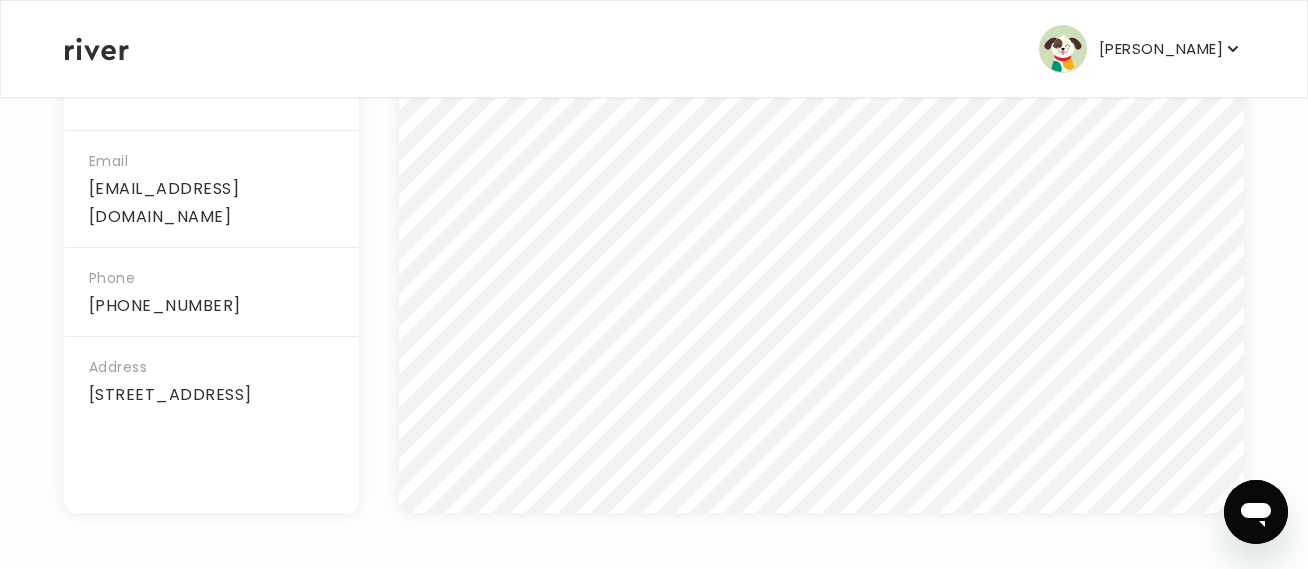 click 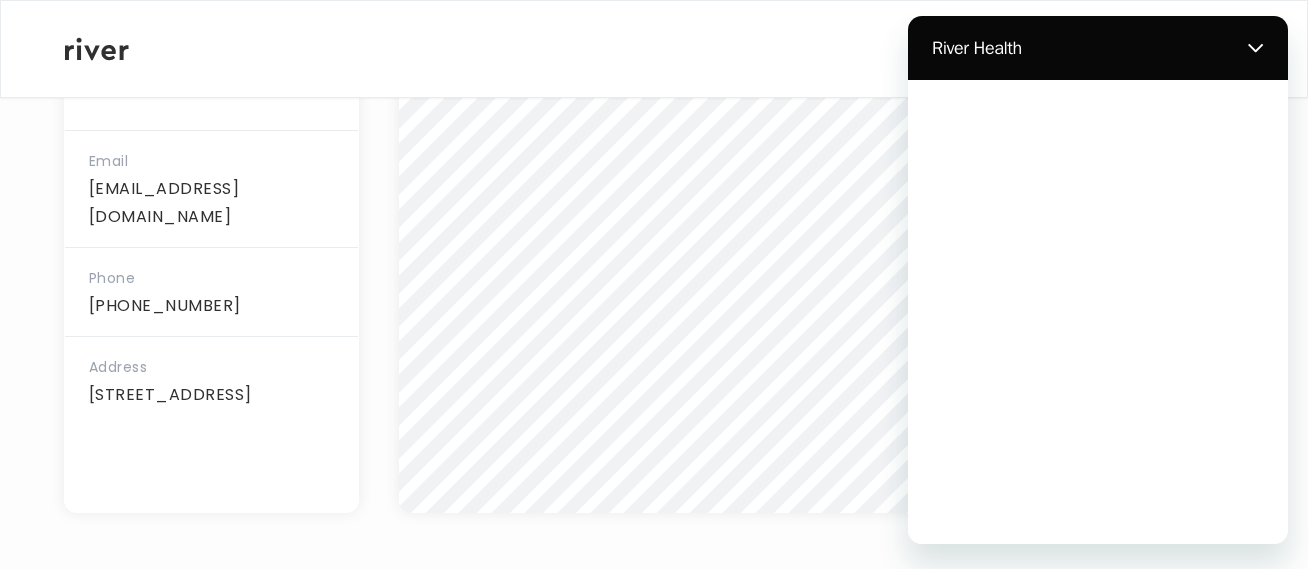 scroll, scrollTop: 0, scrollLeft: 0, axis: both 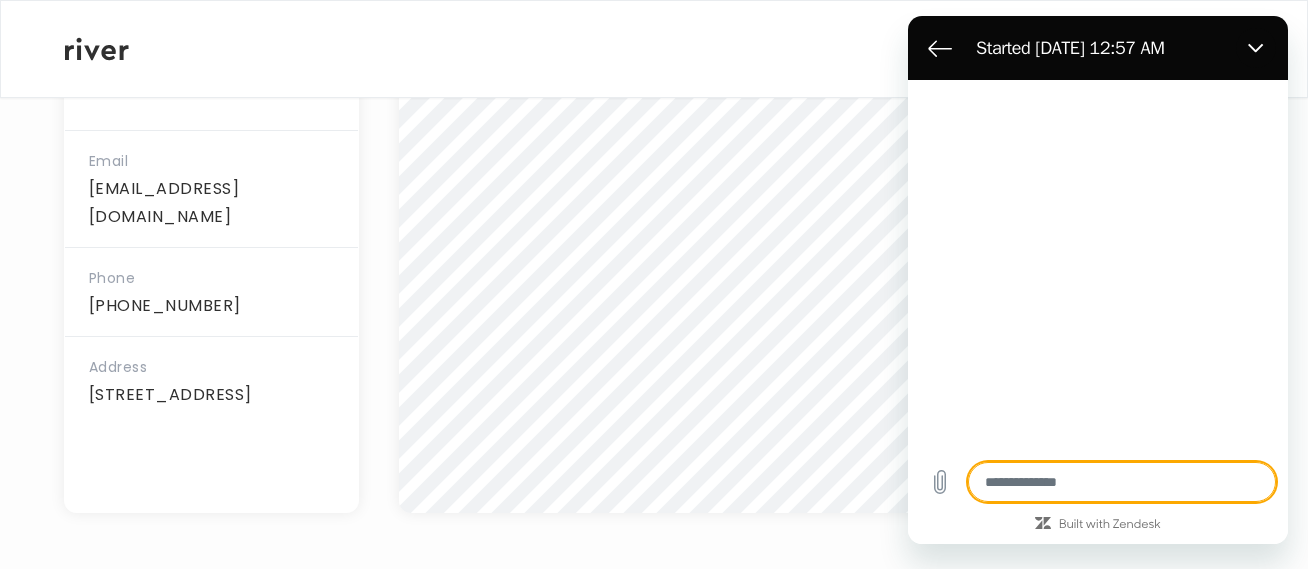 type on "*" 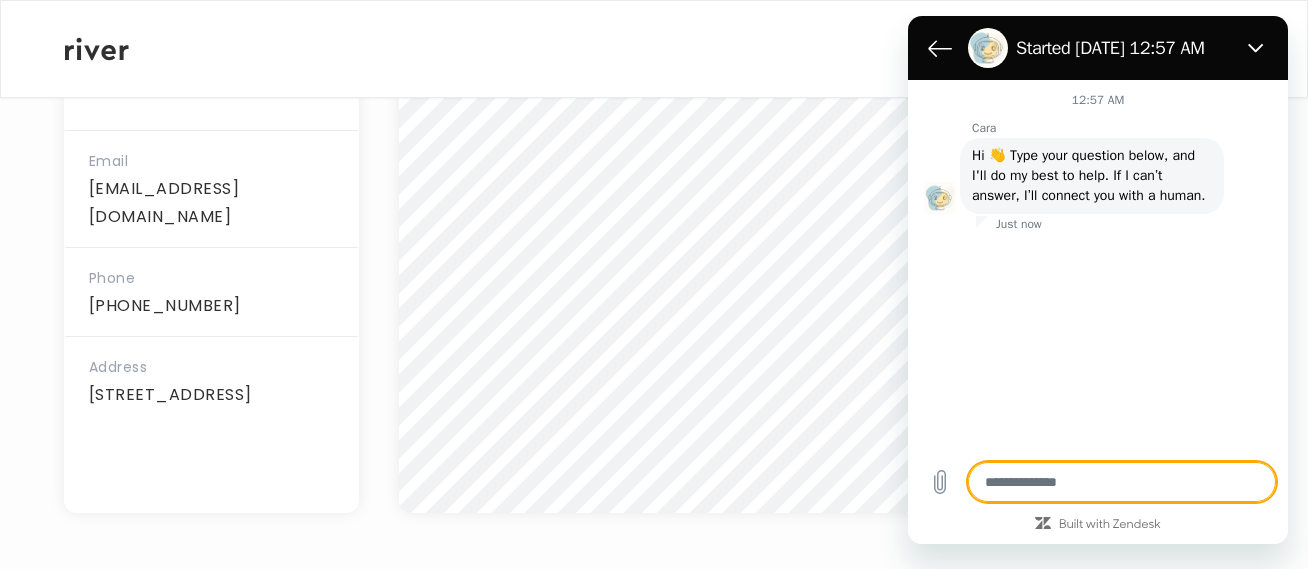 type on "*" 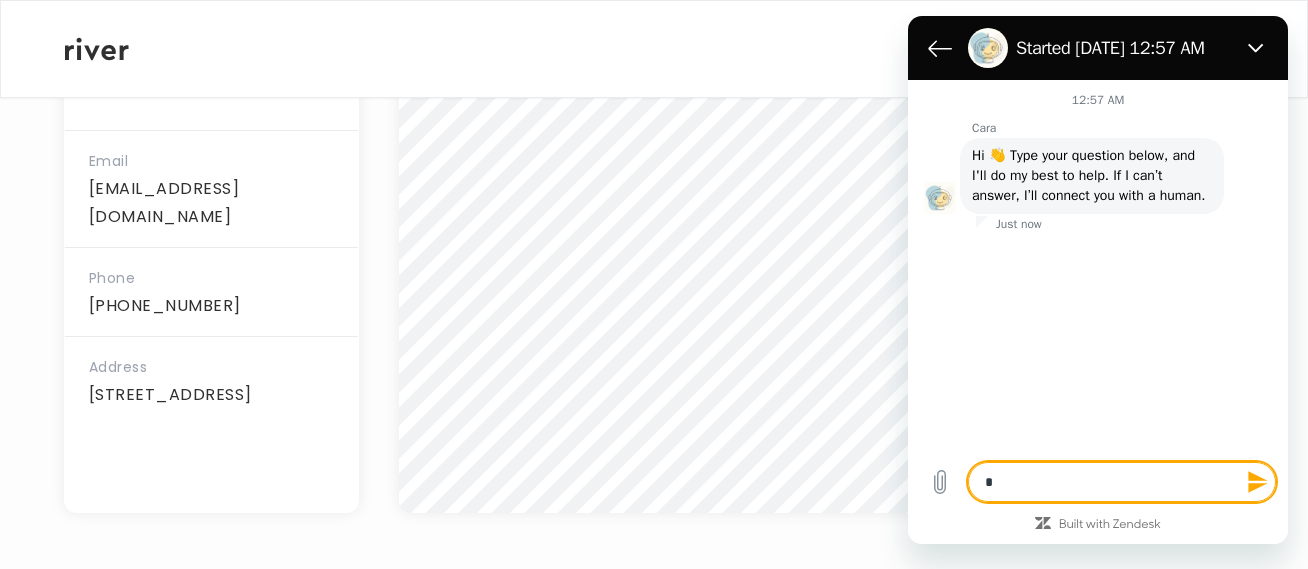 type on "*" 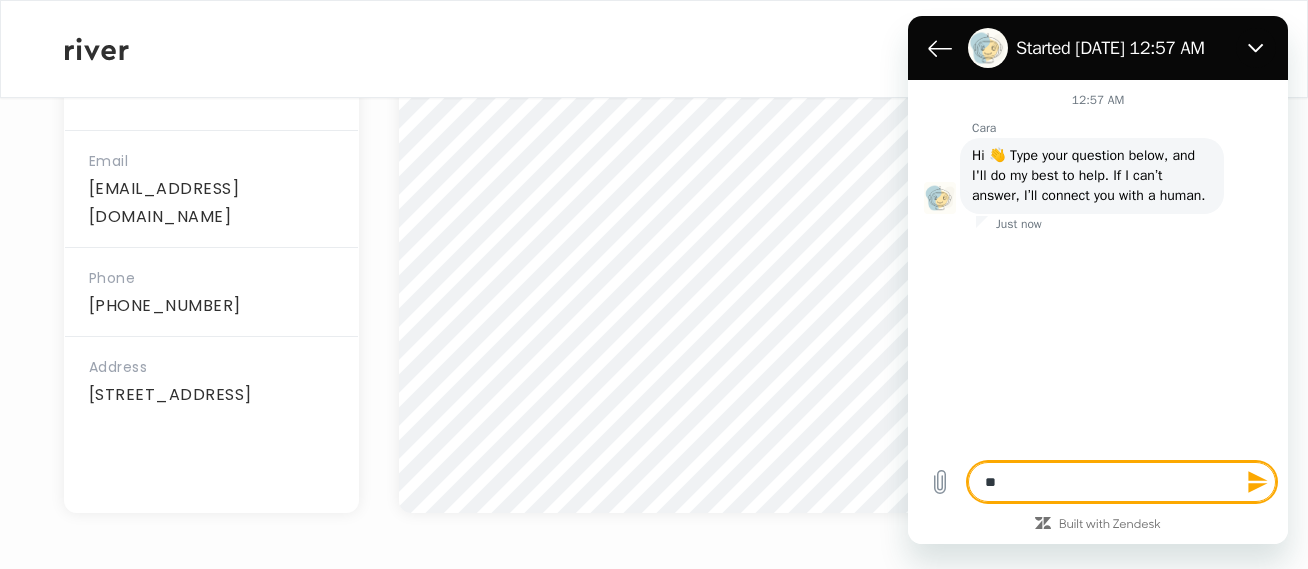 type on "***" 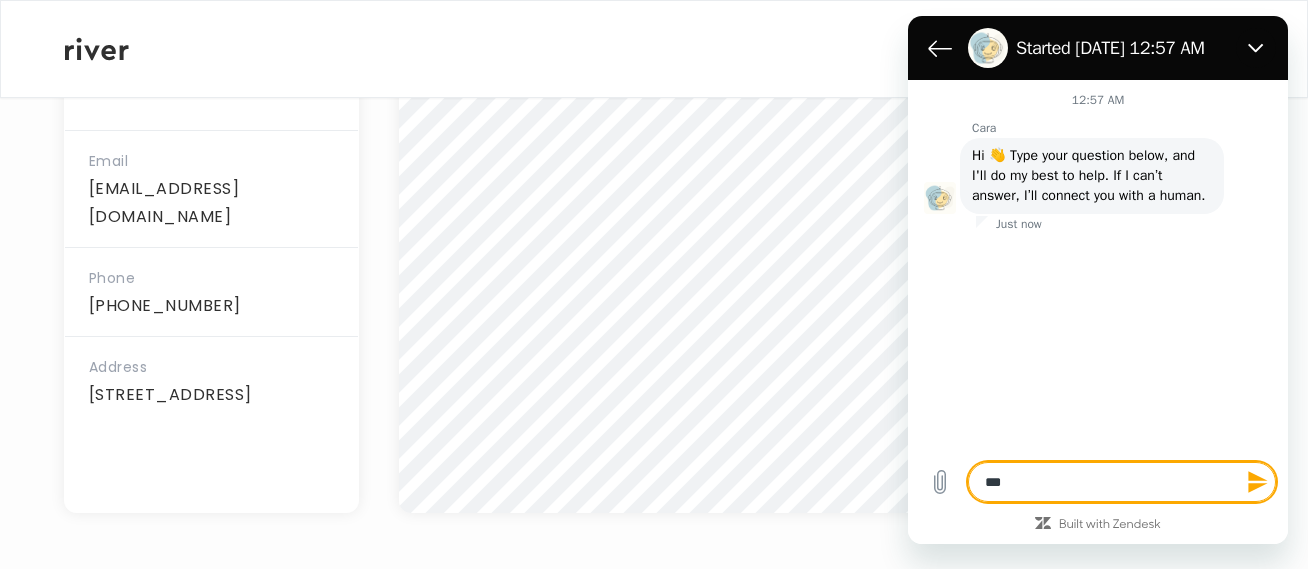 type on "****" 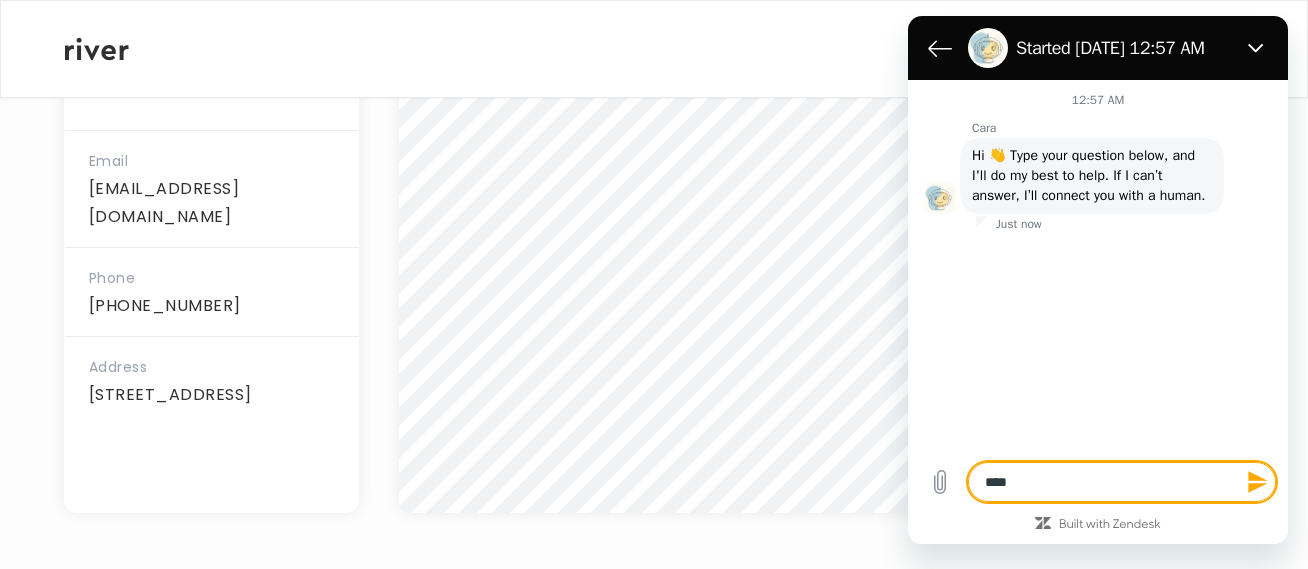 type on "*****" 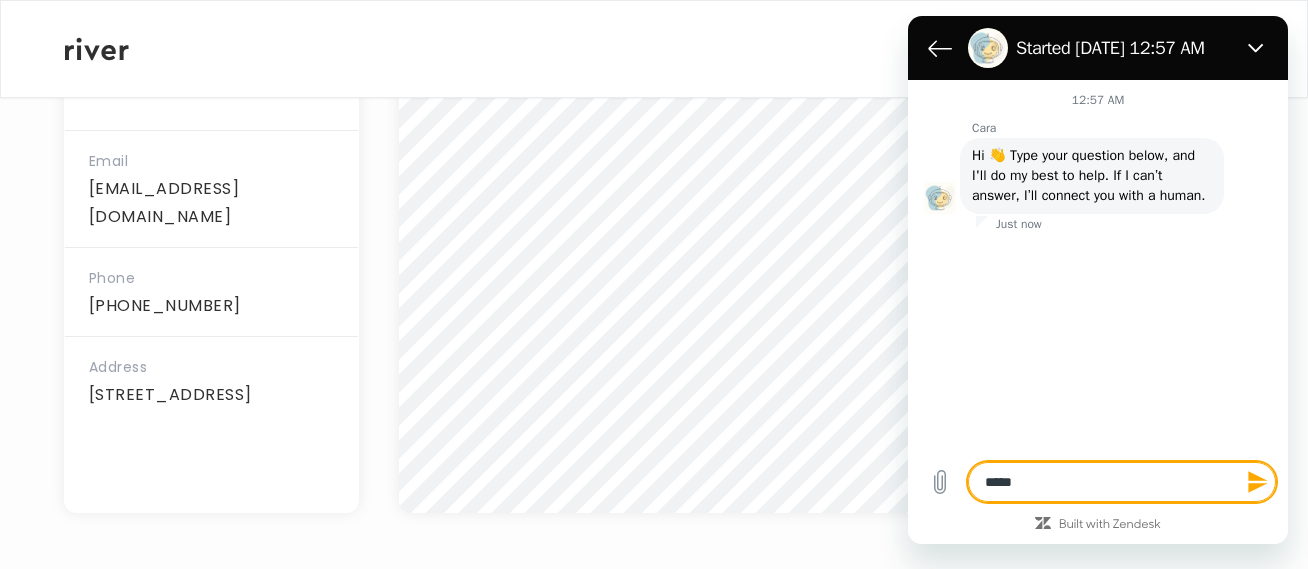 type on "******" 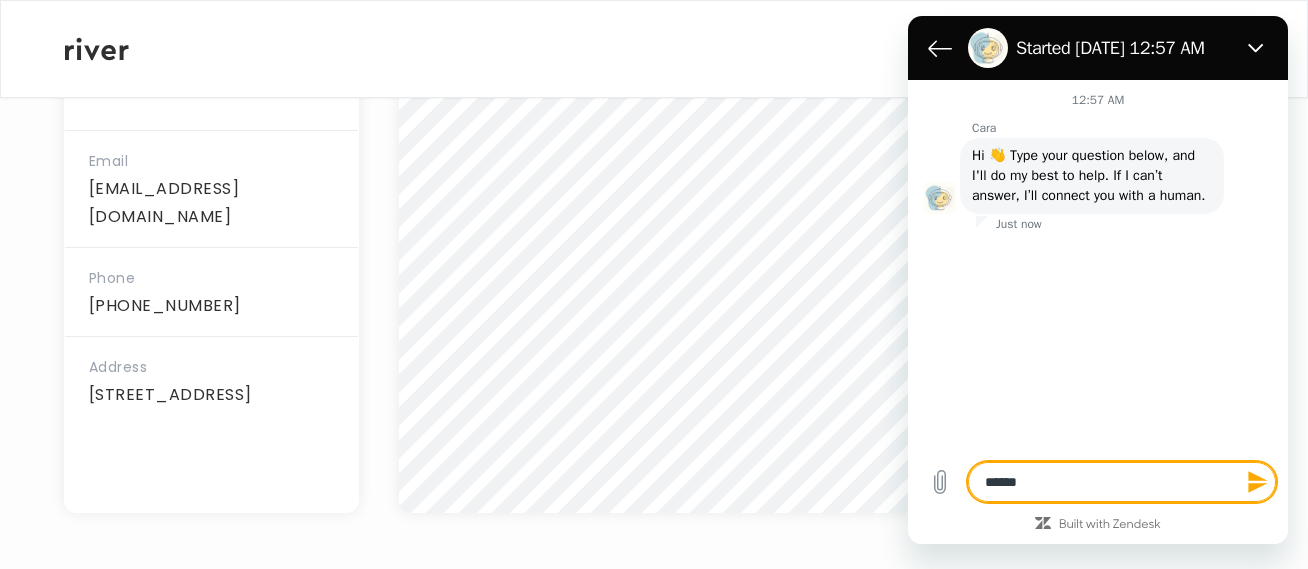 type on "******" 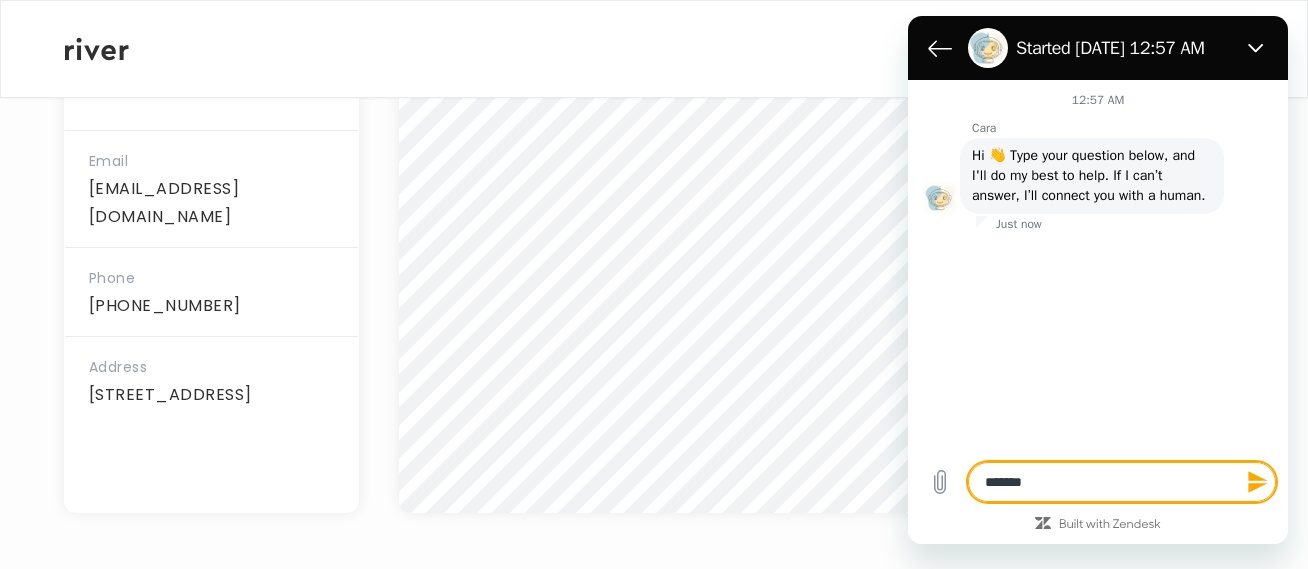 type on "********" 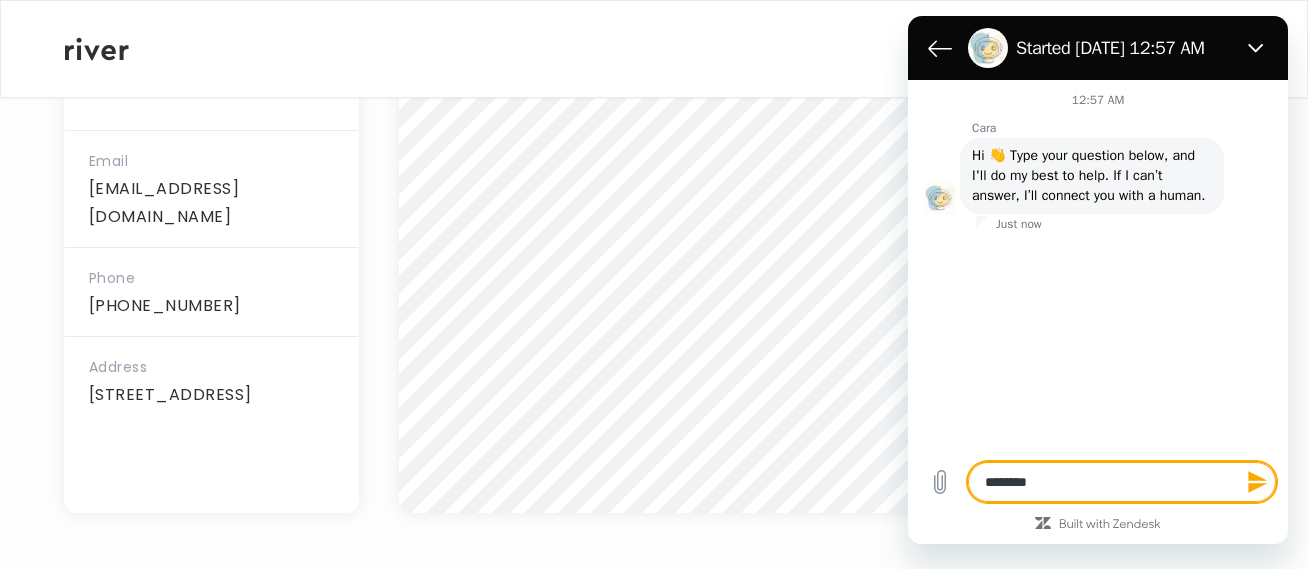 type on "*********" 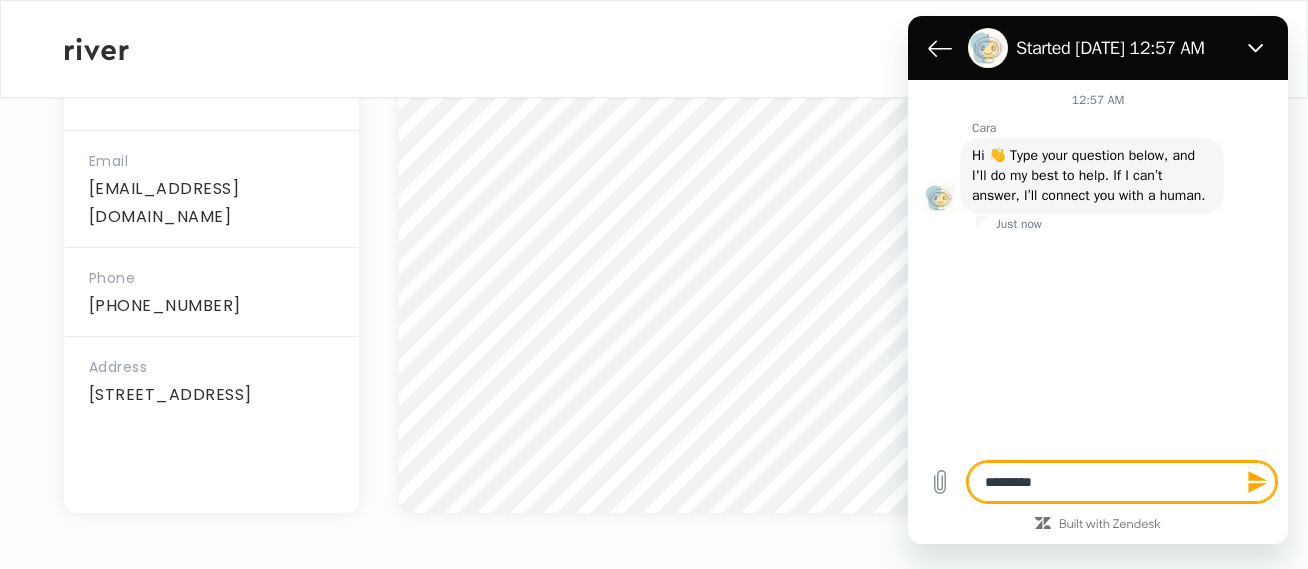 type on "*********" 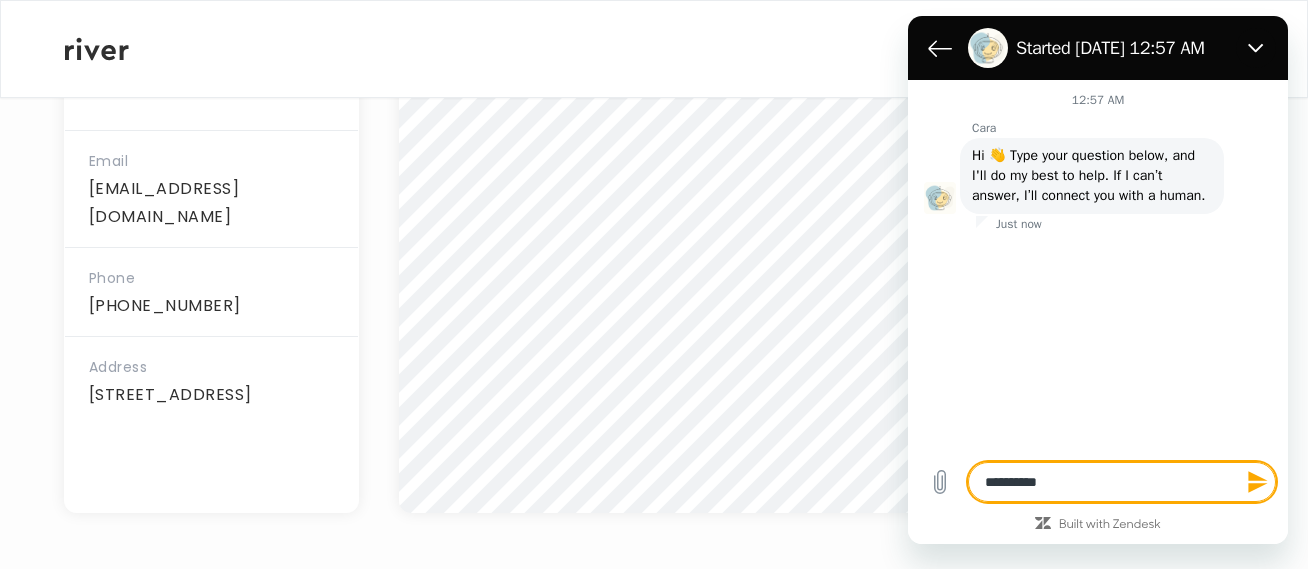 type on "**********" 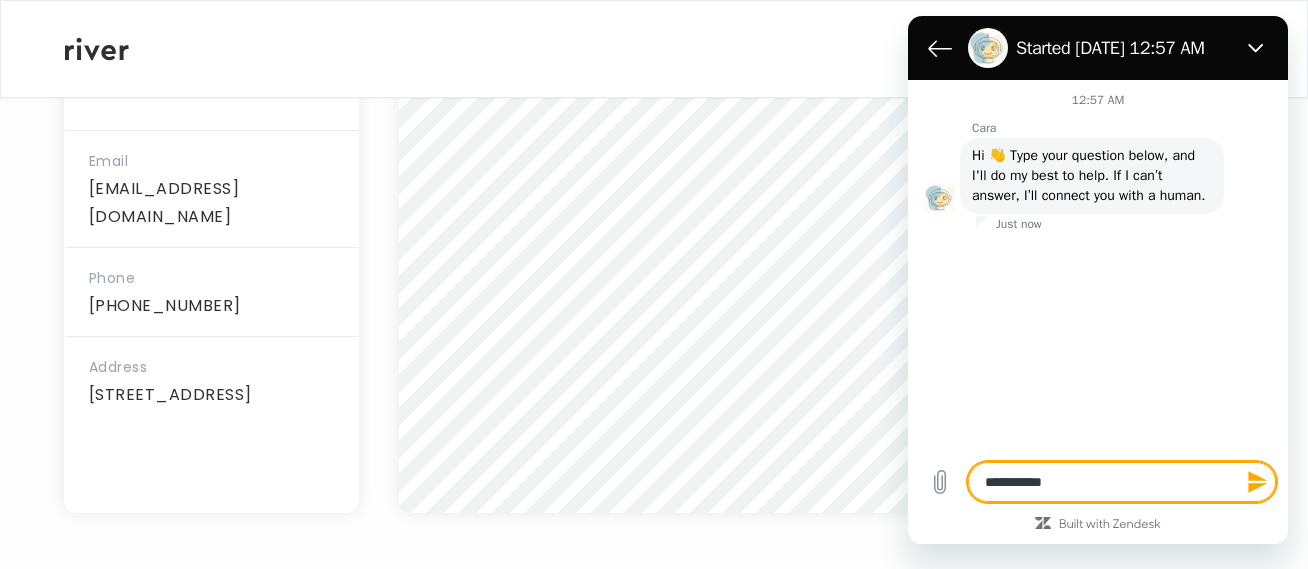 type on "**********" 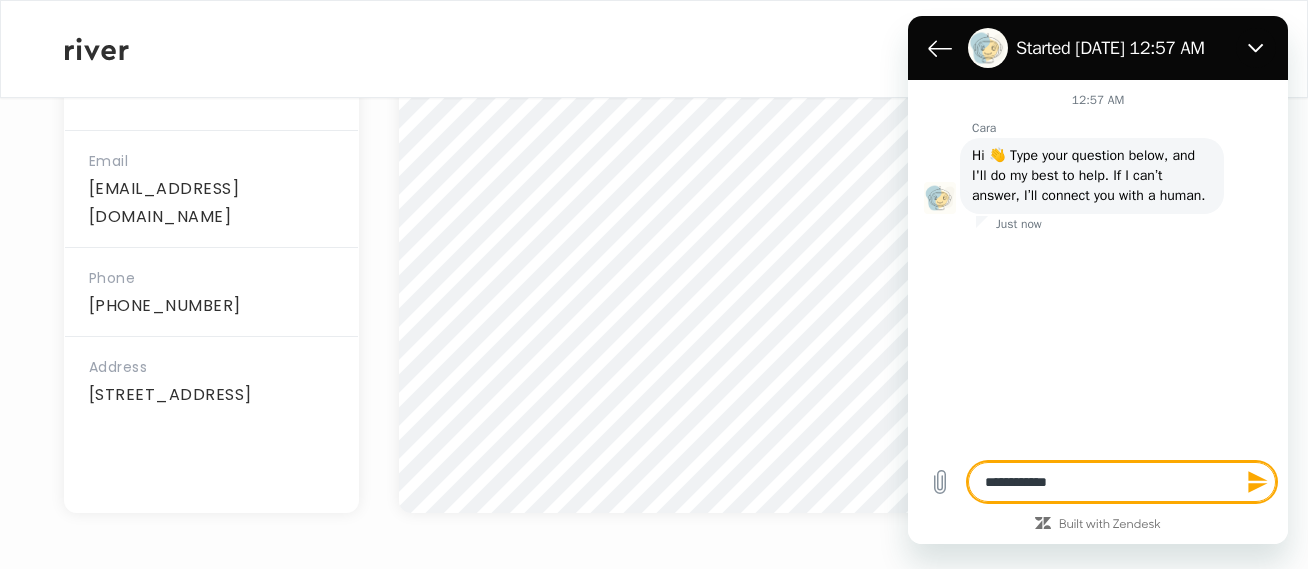 type on "**********" 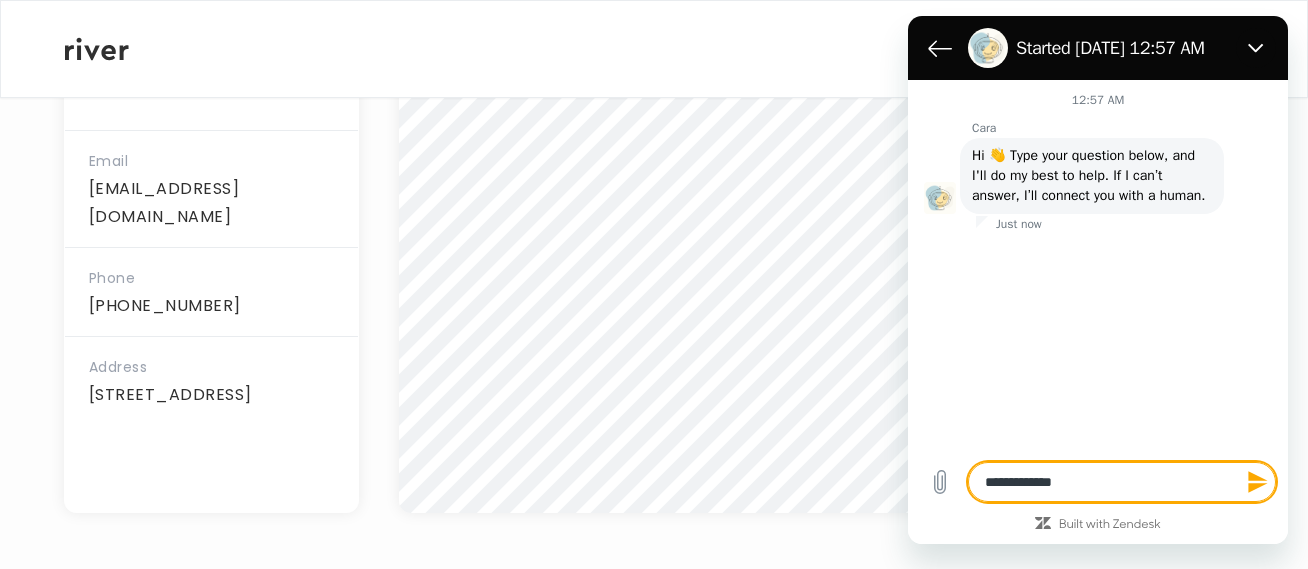 type on "**********" 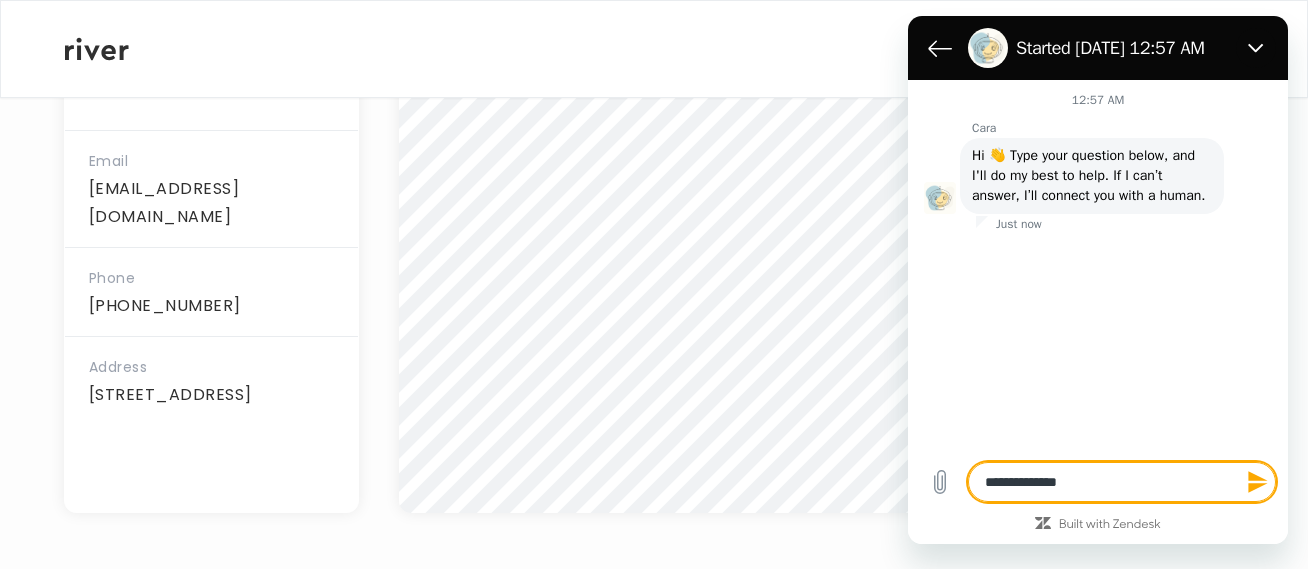 type on "**********" 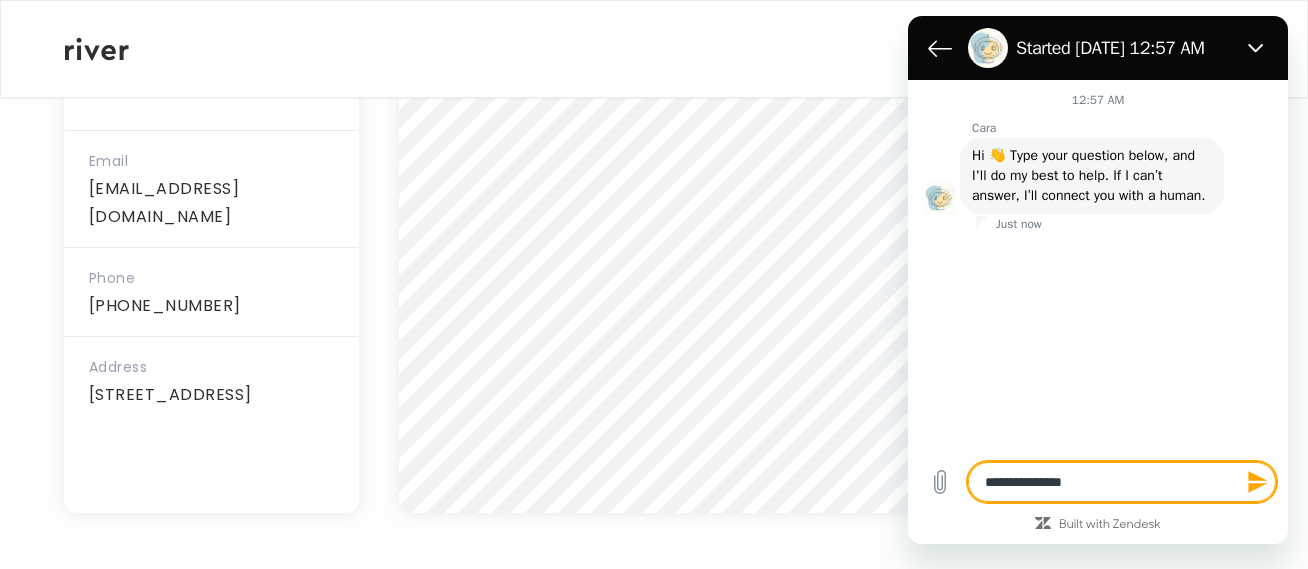 type on "**********" 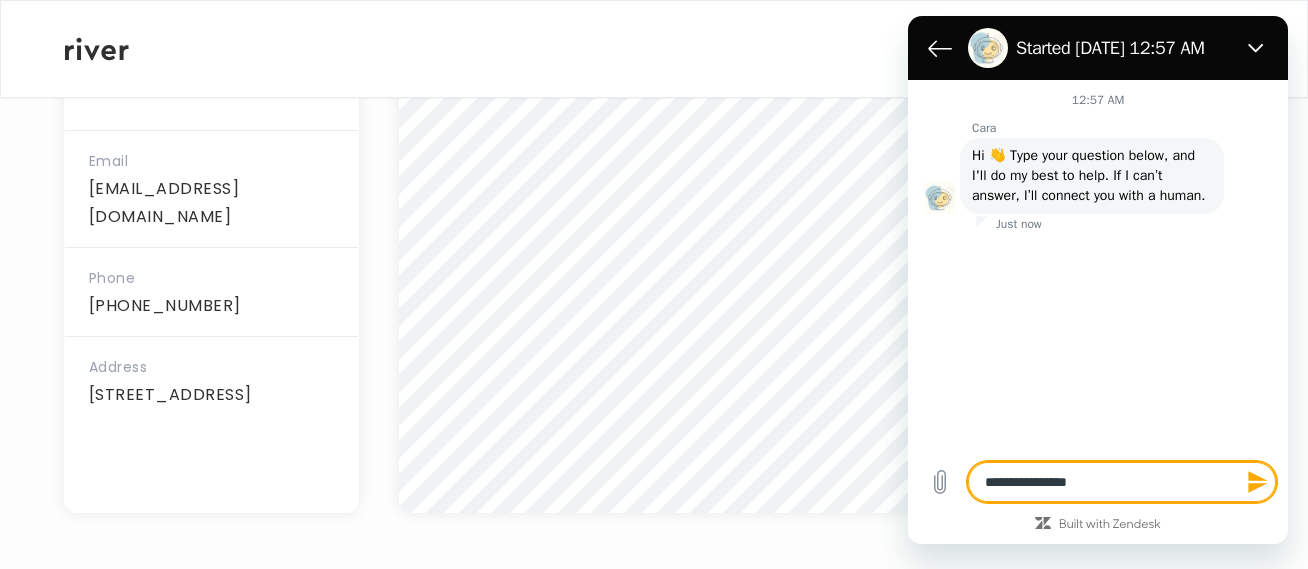 type on "**********" 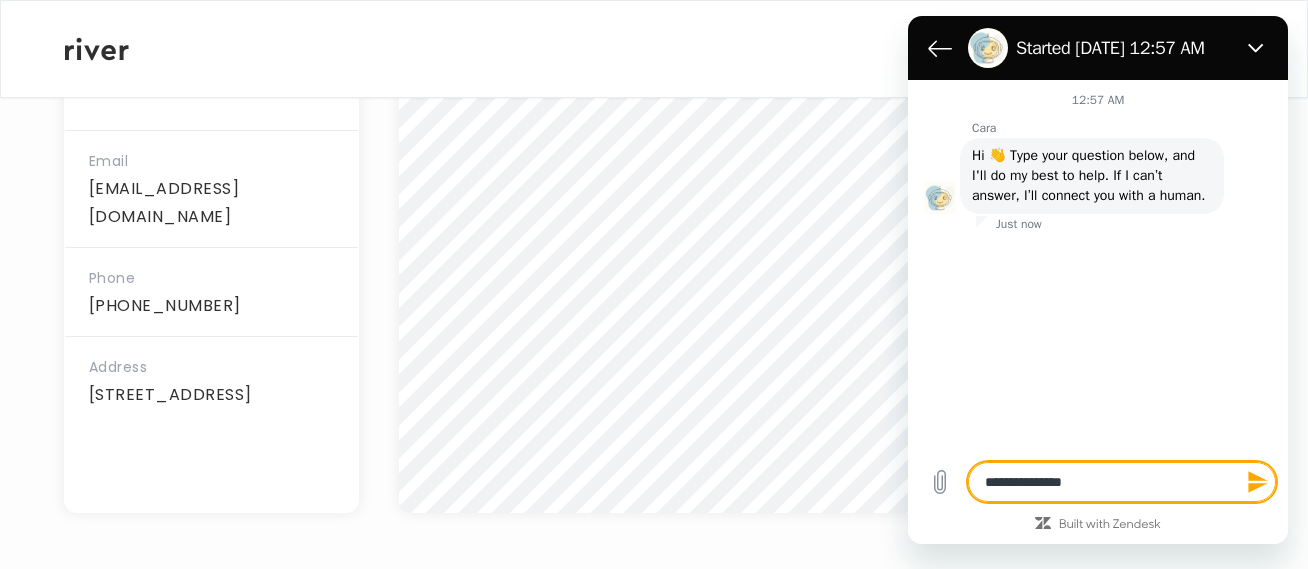 type on "**********" 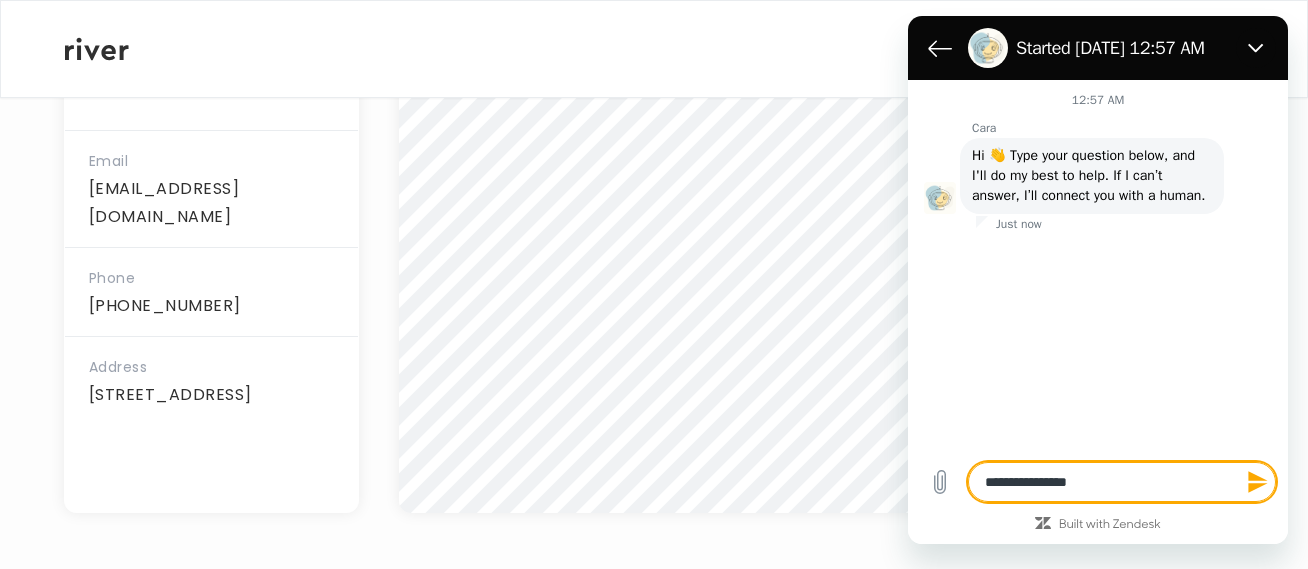 type on "**********" 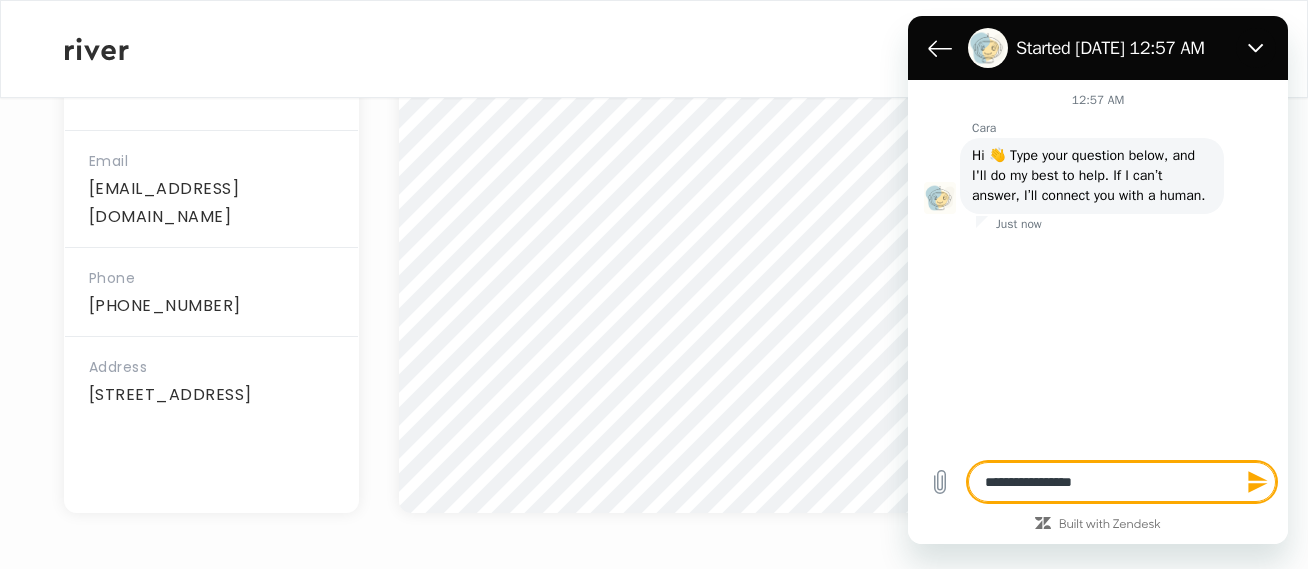 type on "**********" 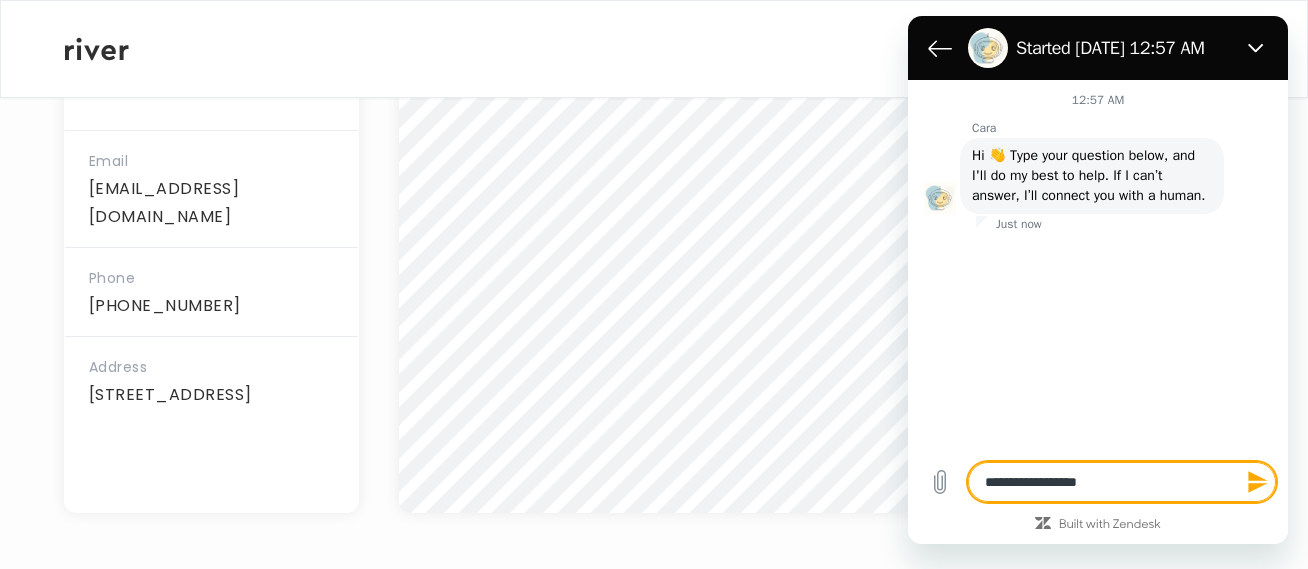 type on "**********" 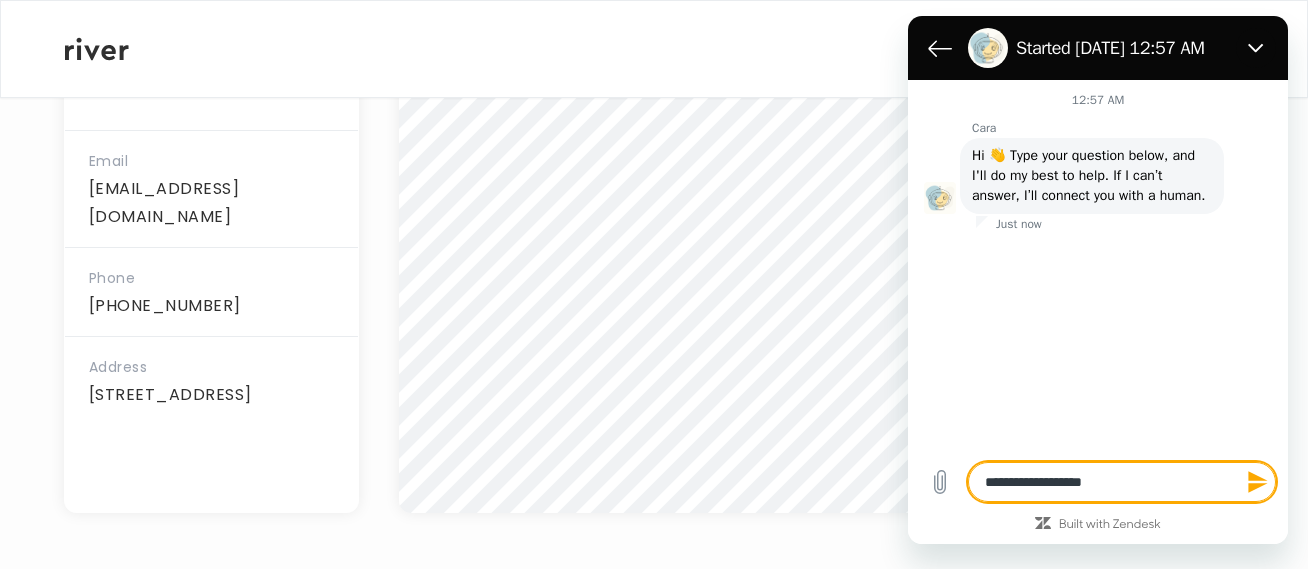 type on "**********" 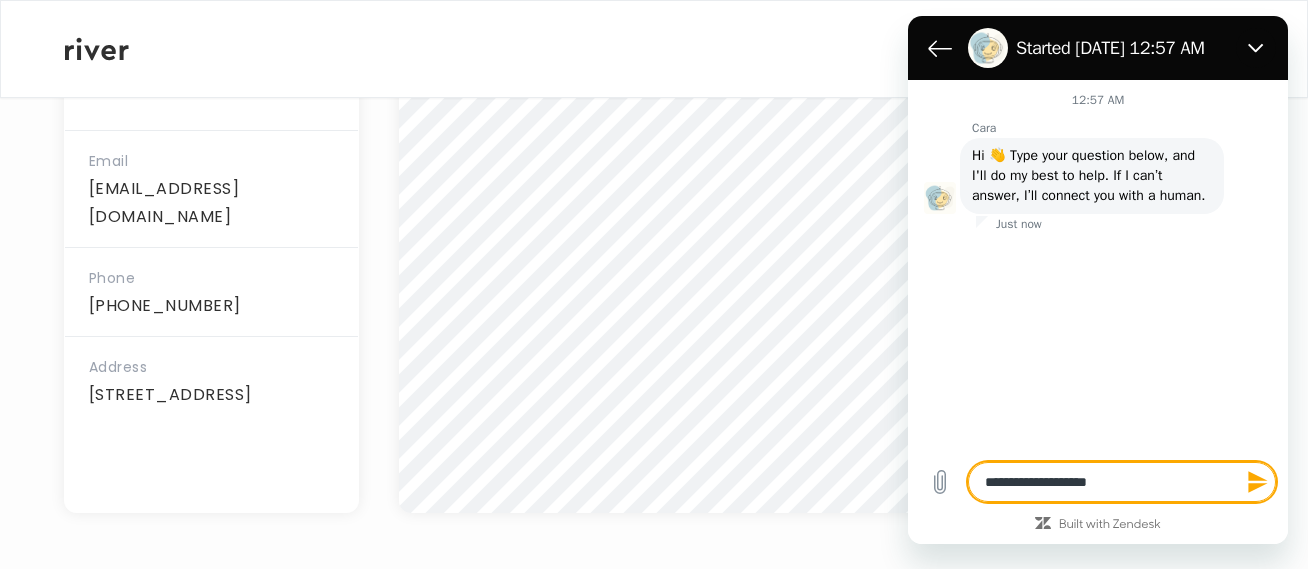 type on "**********" 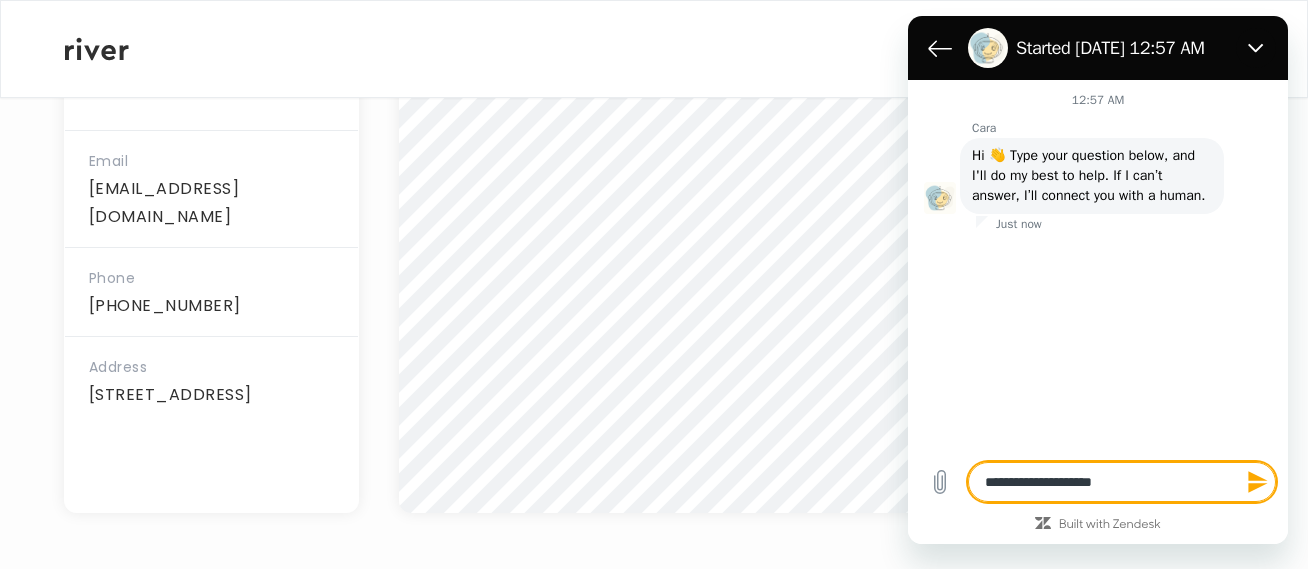 type on "**********" 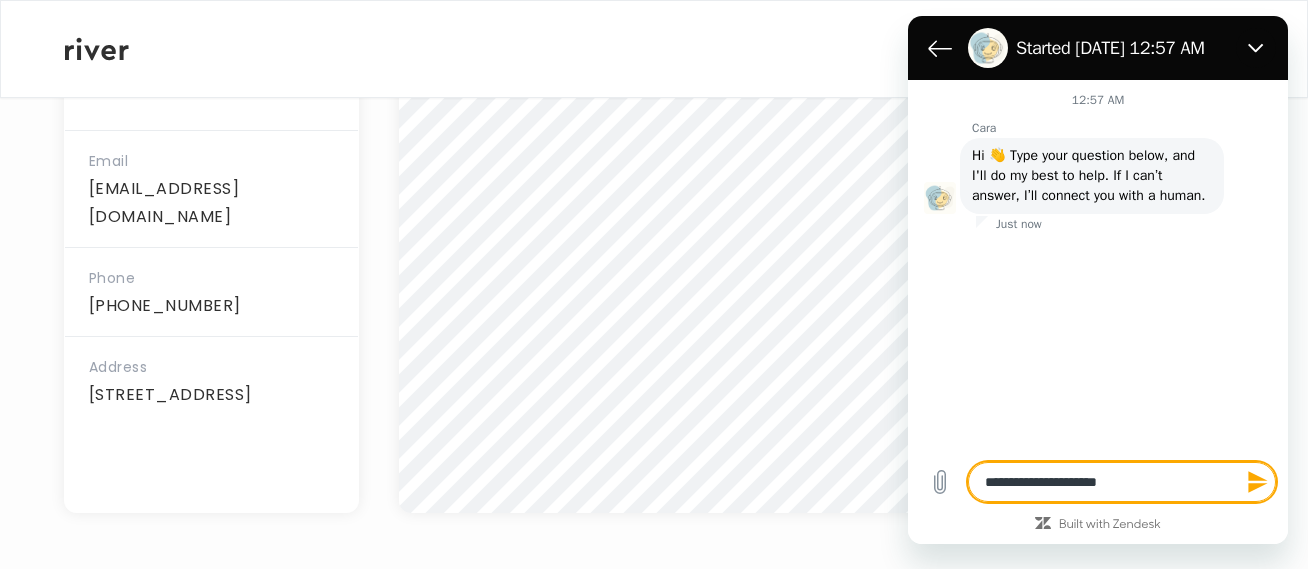 type on "**********" 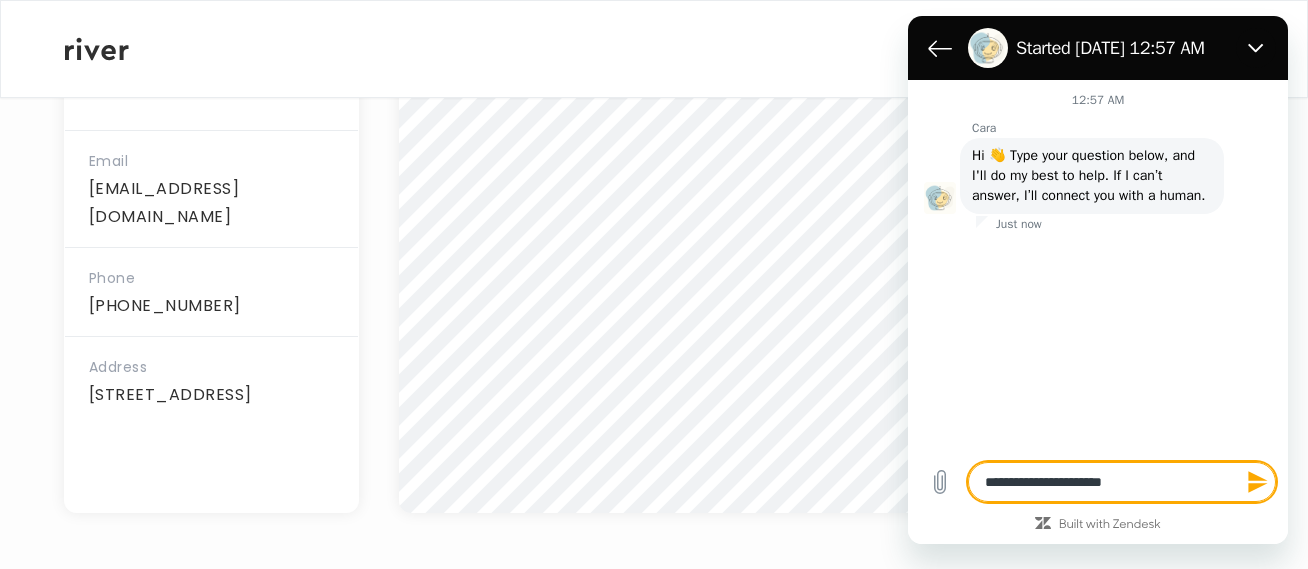 type on "*" 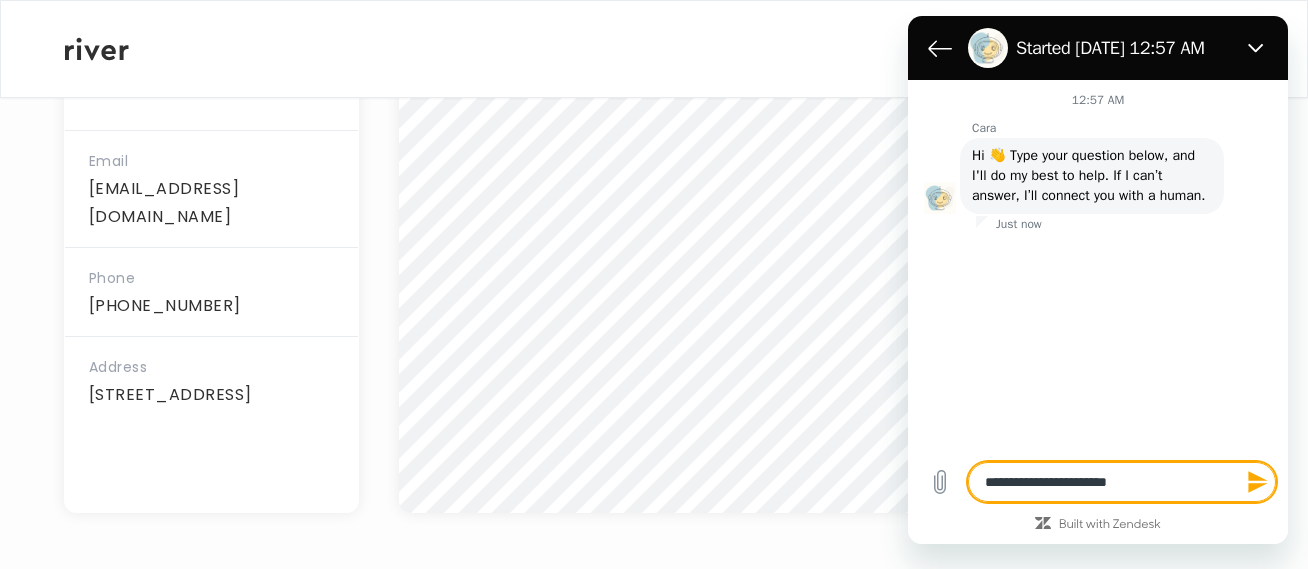 type on "**********" 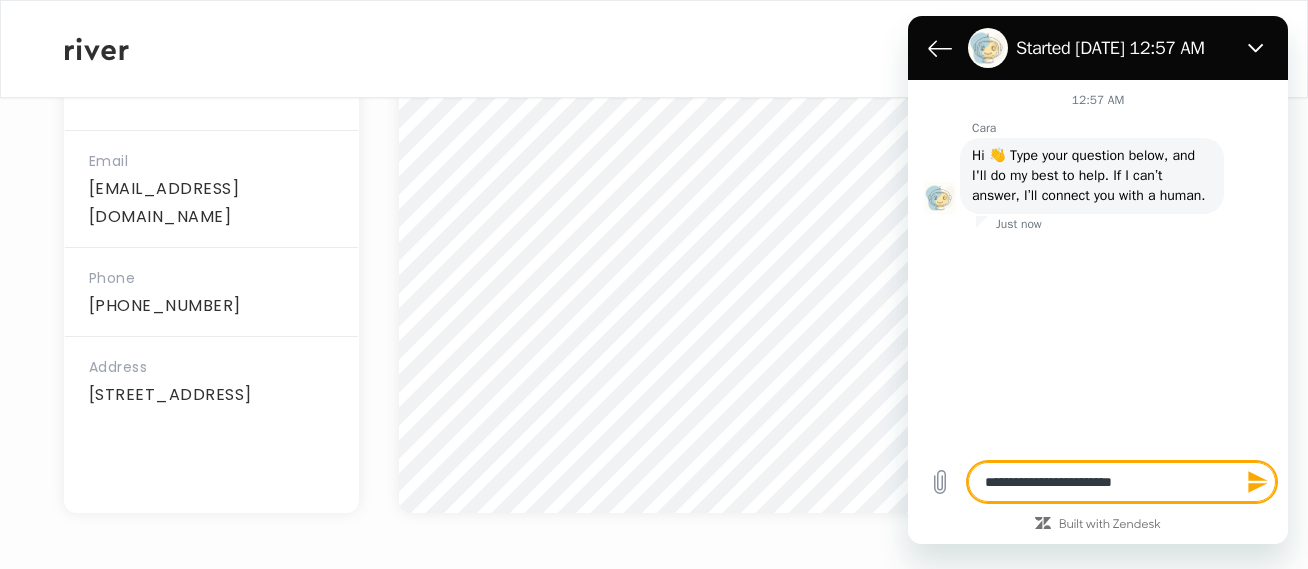 type on "**********" 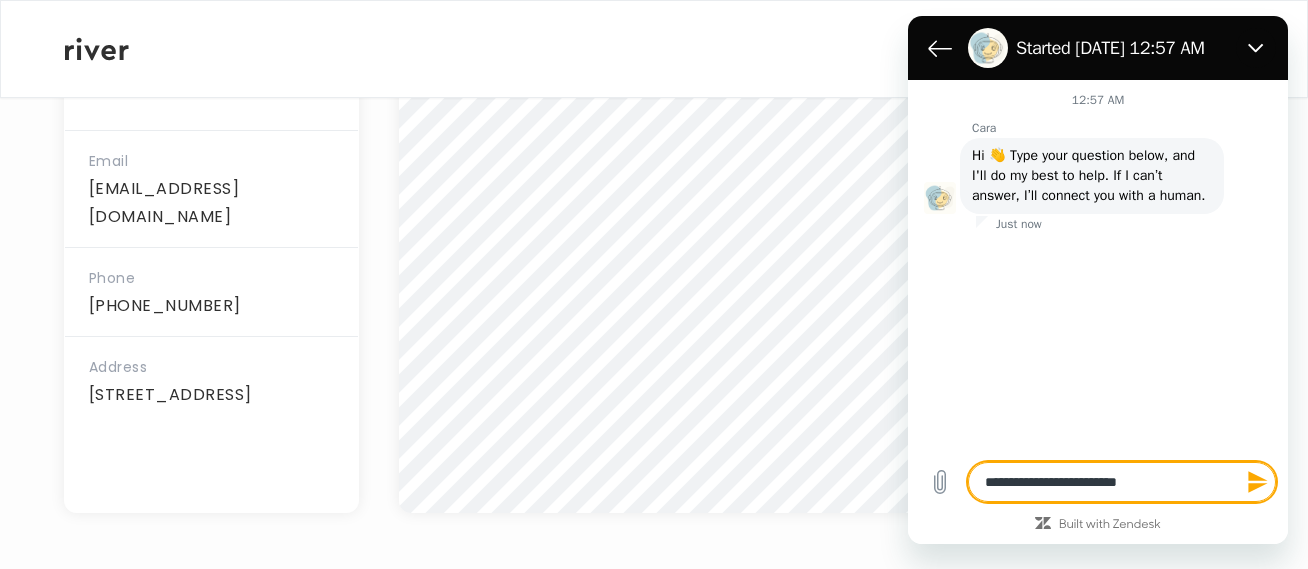 type on "**********" 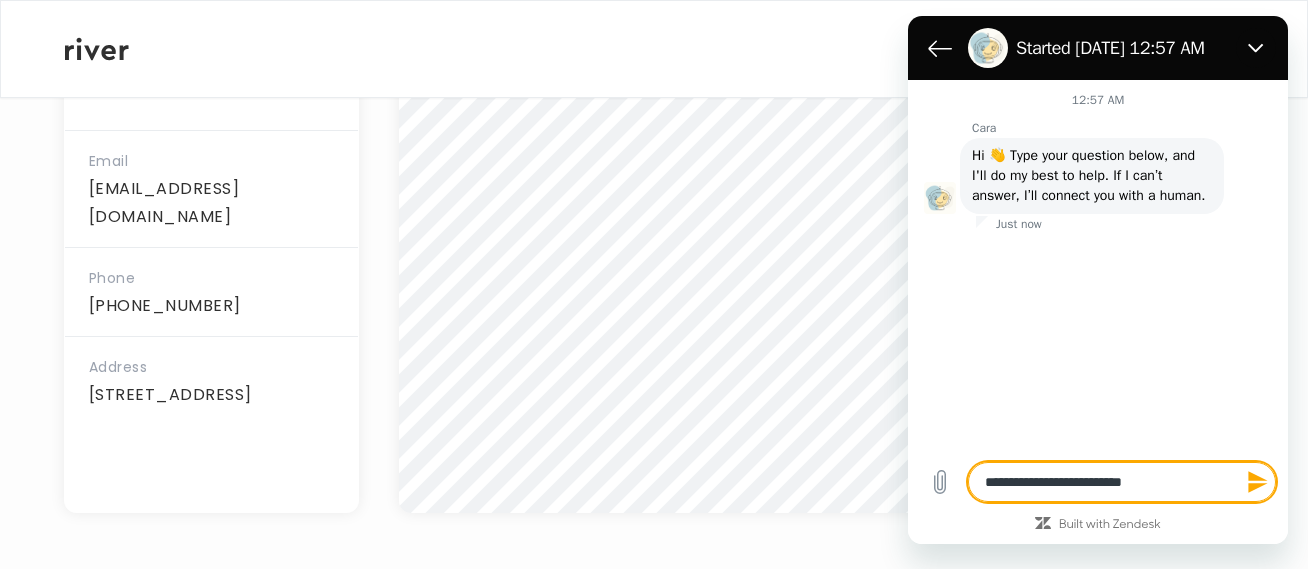 type on "**********" 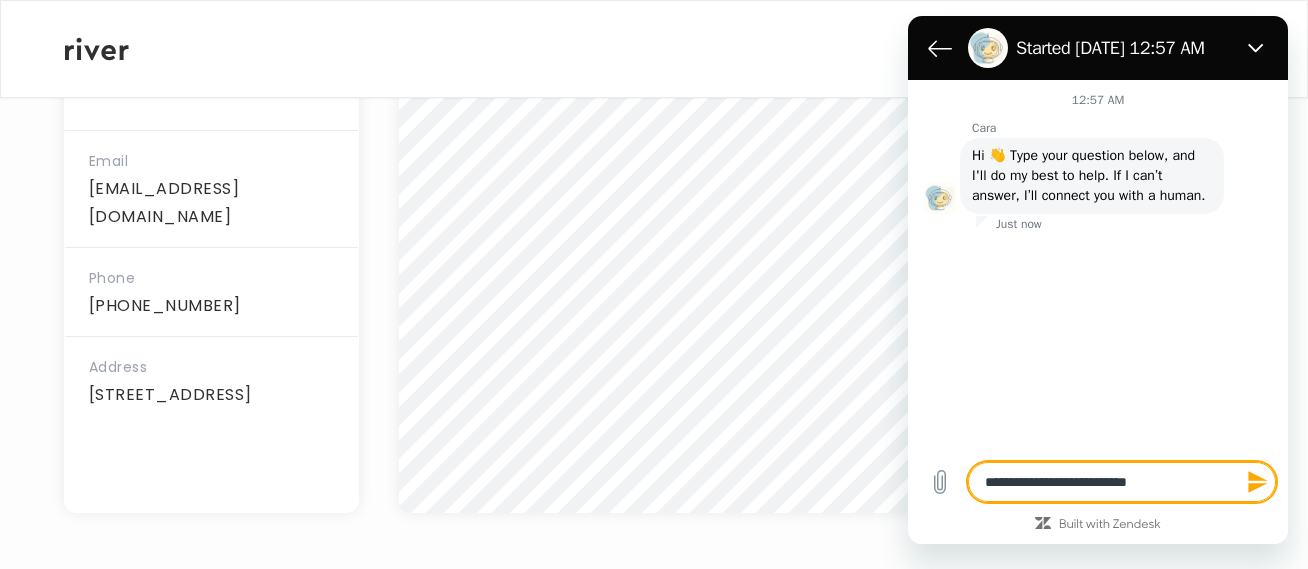 type on "**********" 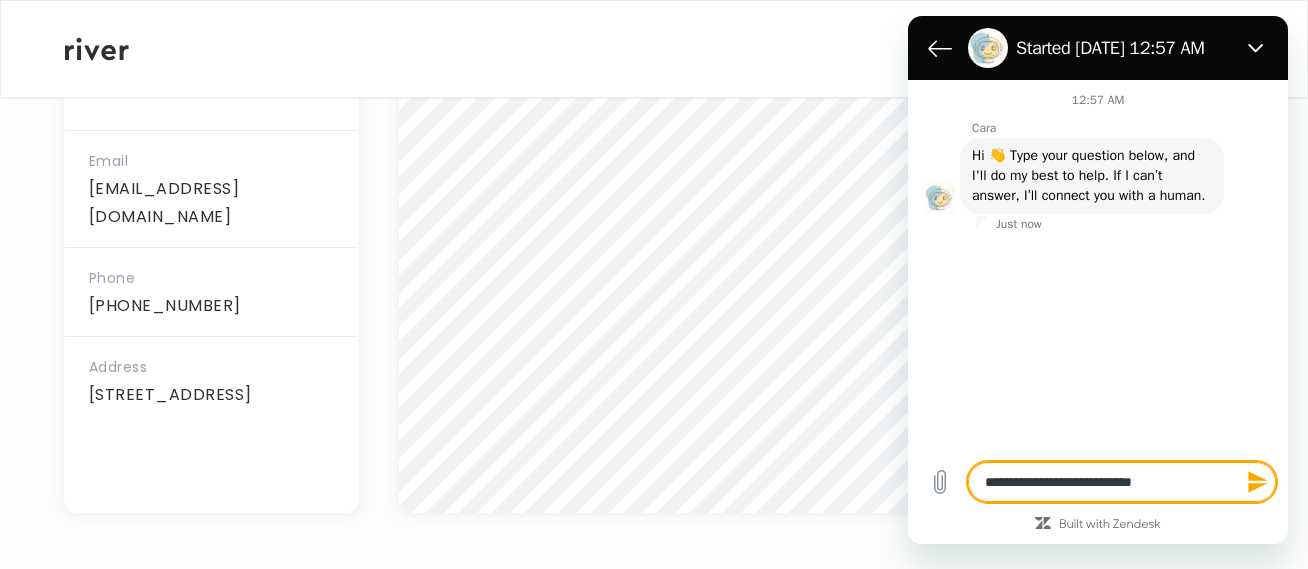 type on "**********" 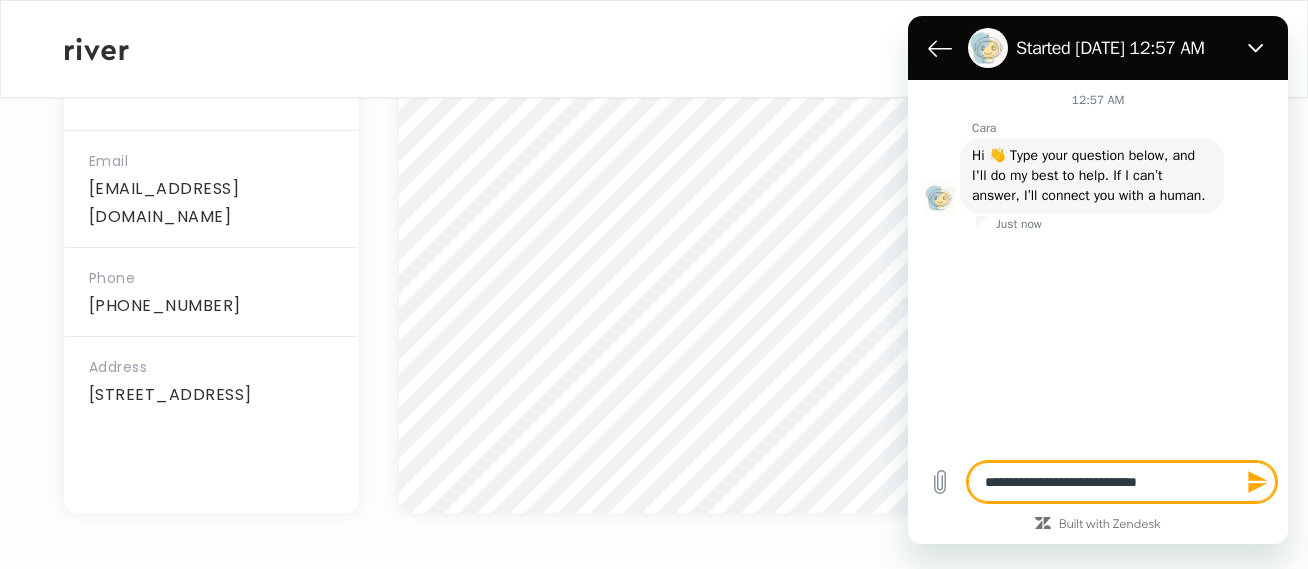 type on "**********" 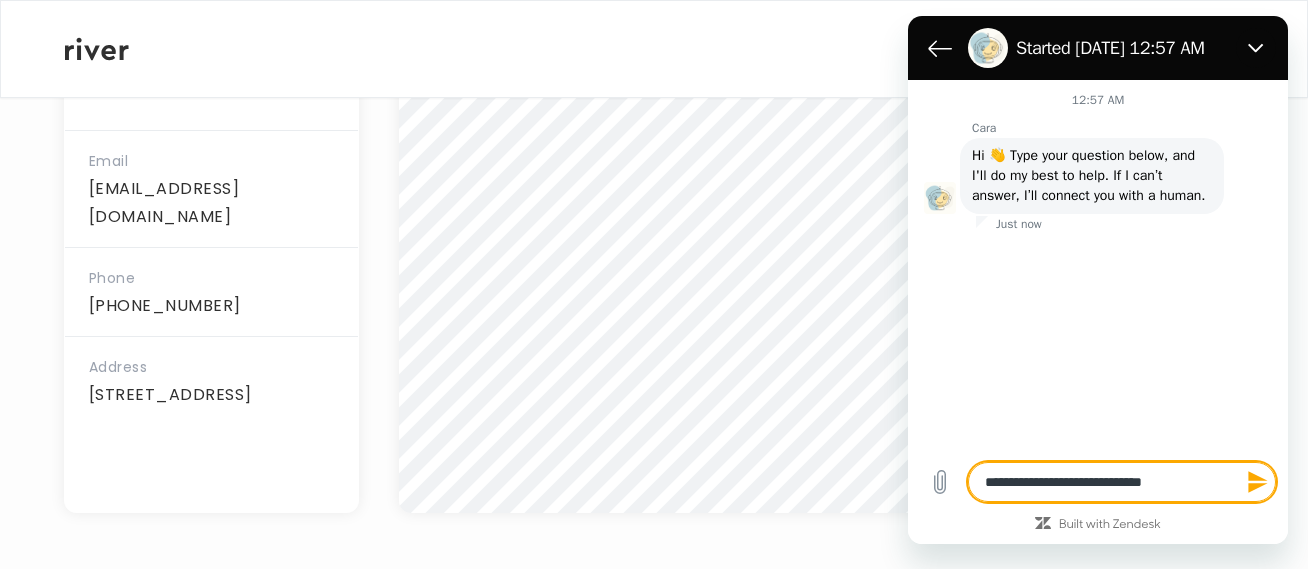type on "**********" 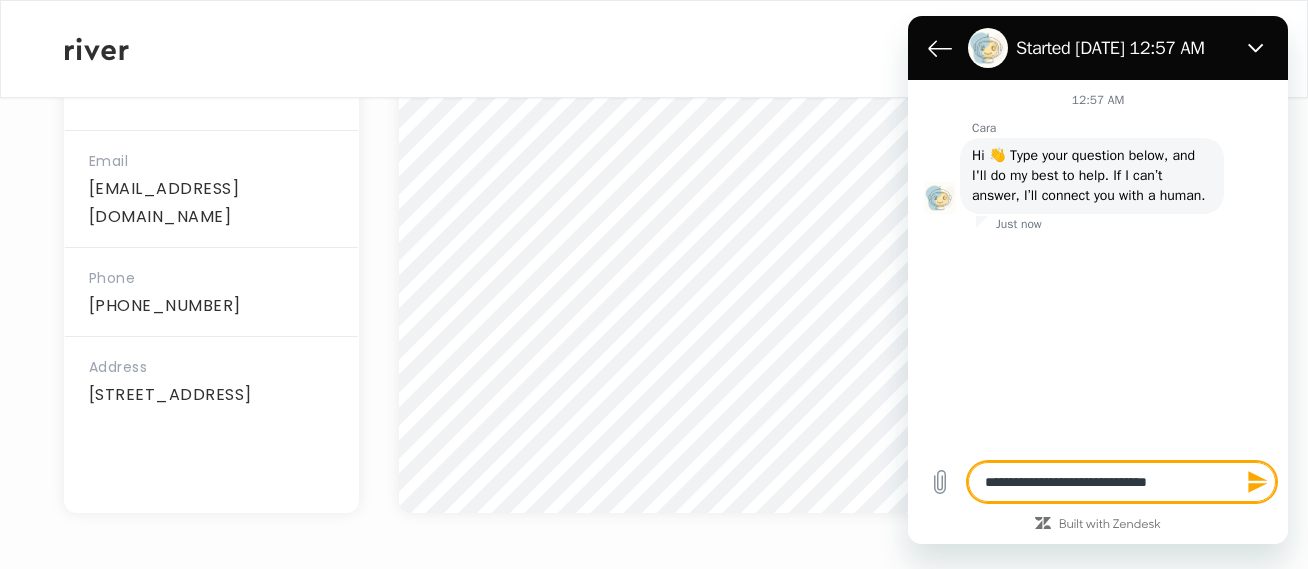type on "**********" 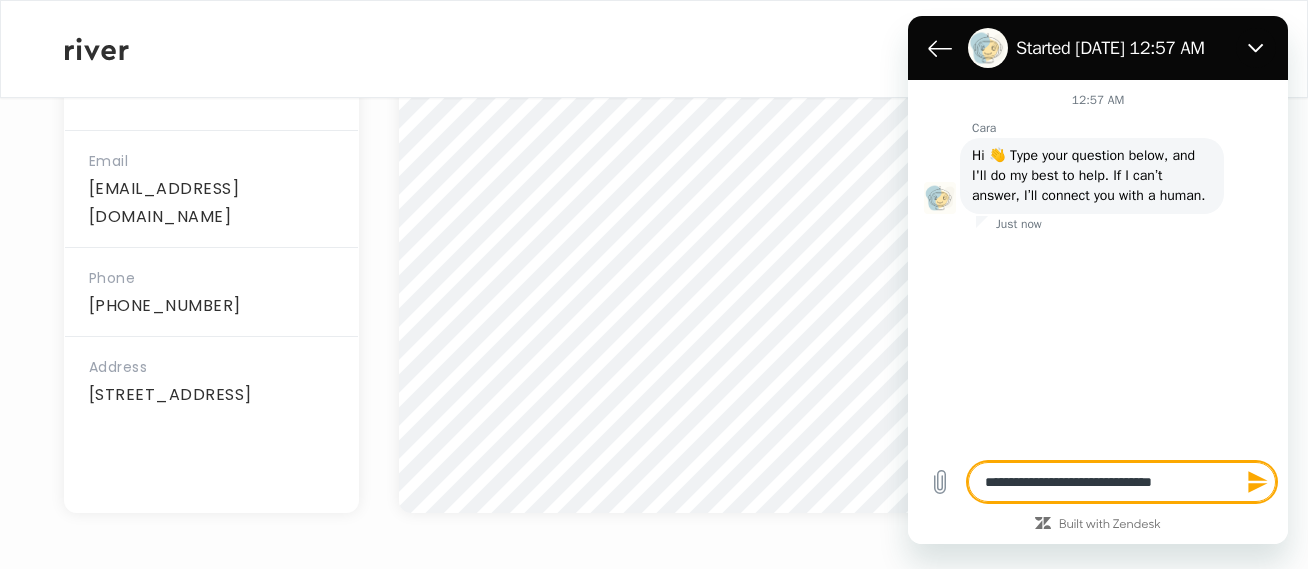 type on "**********" 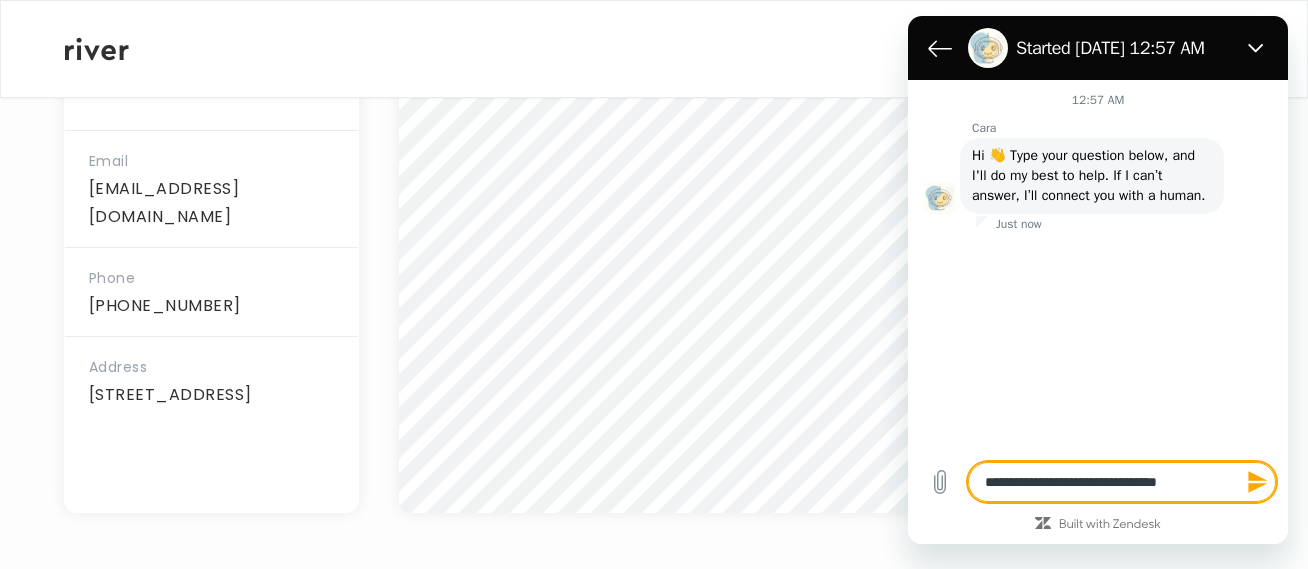 type on "**********" 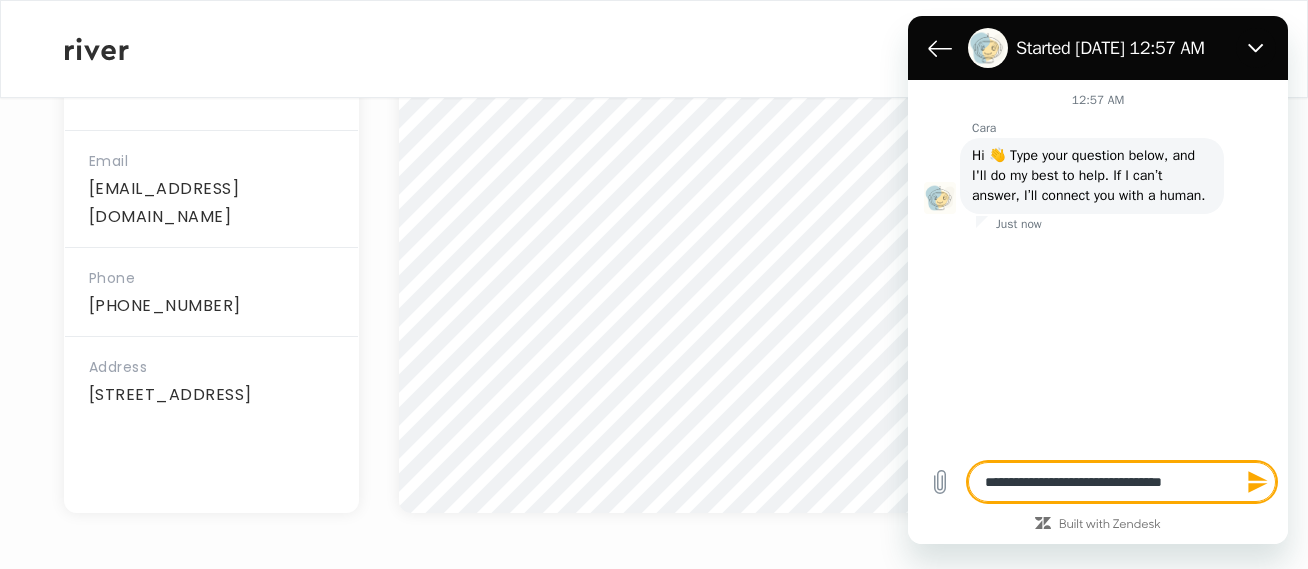type on "**********" 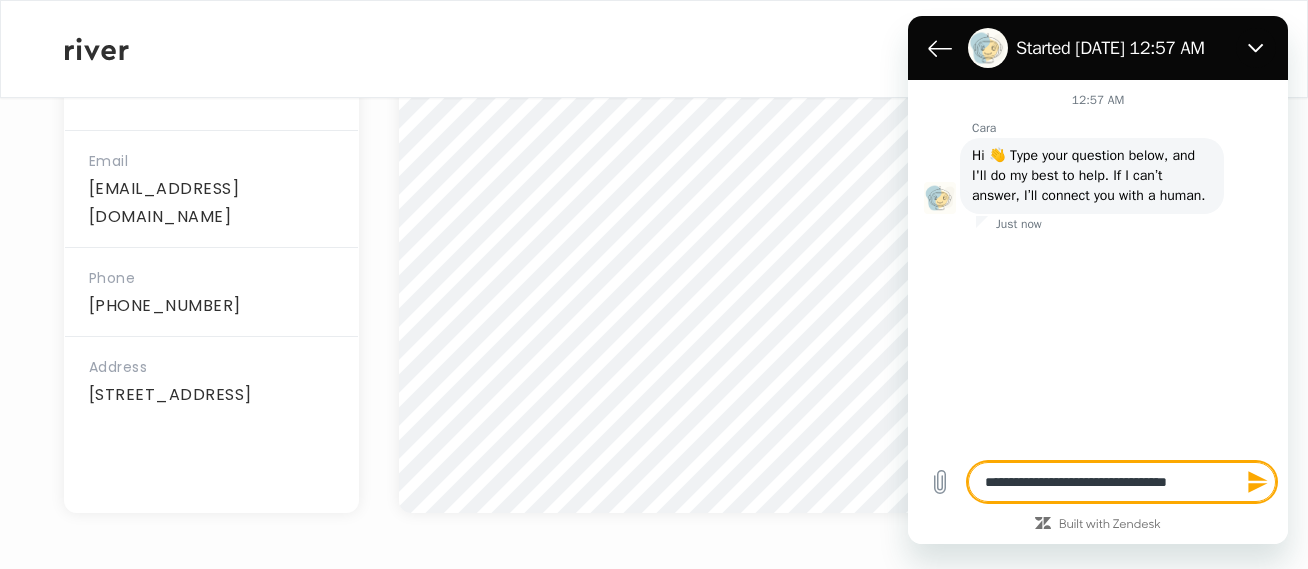 type on "**********" 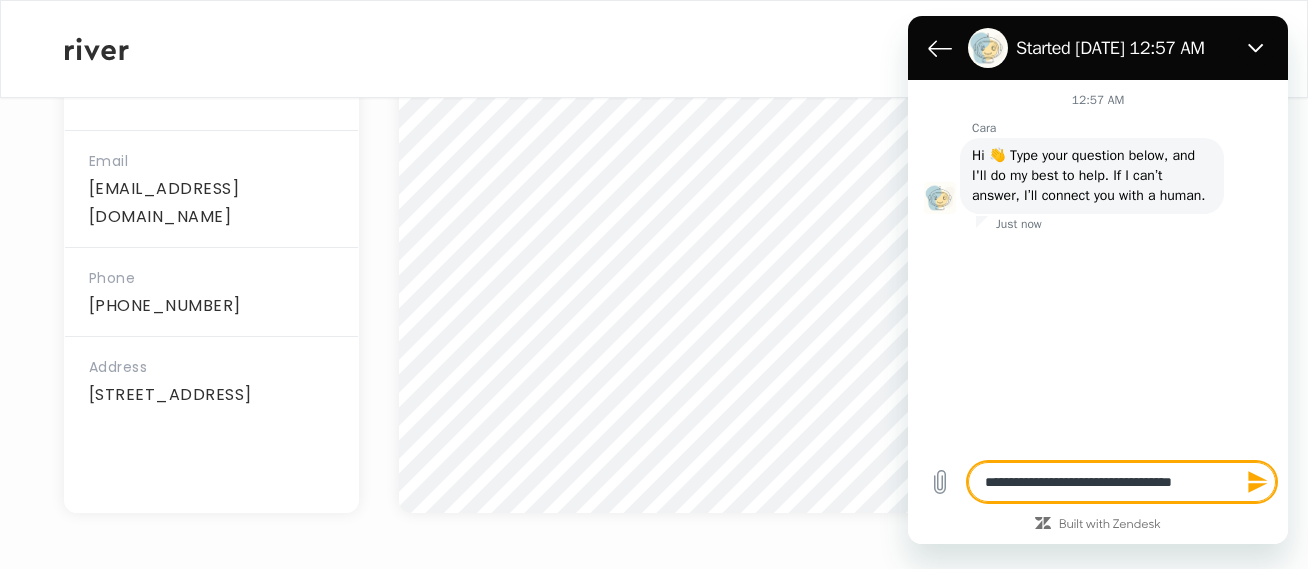 type on "**********" 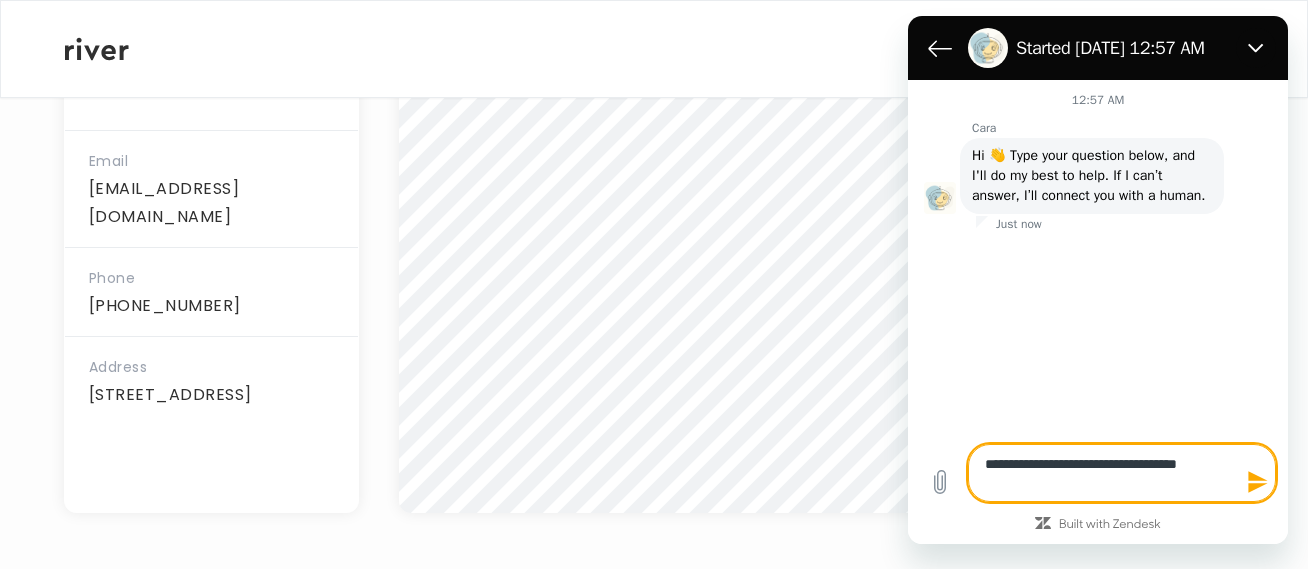 type 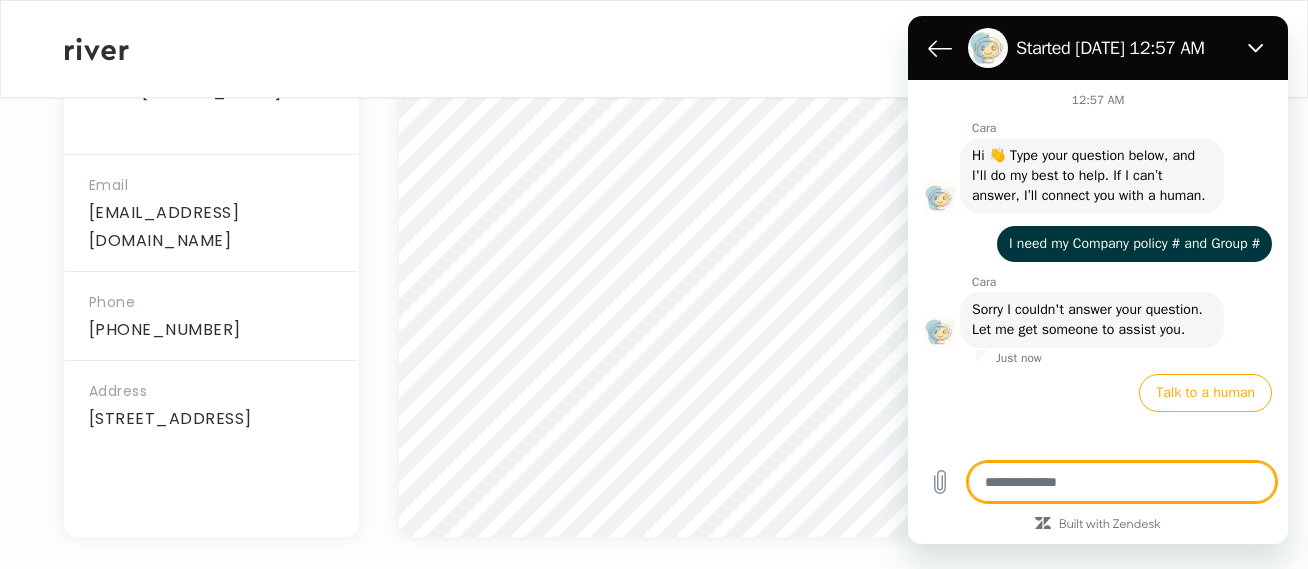 scroll, scrollTop: 552, scrollLeft: 0, axis: vertical 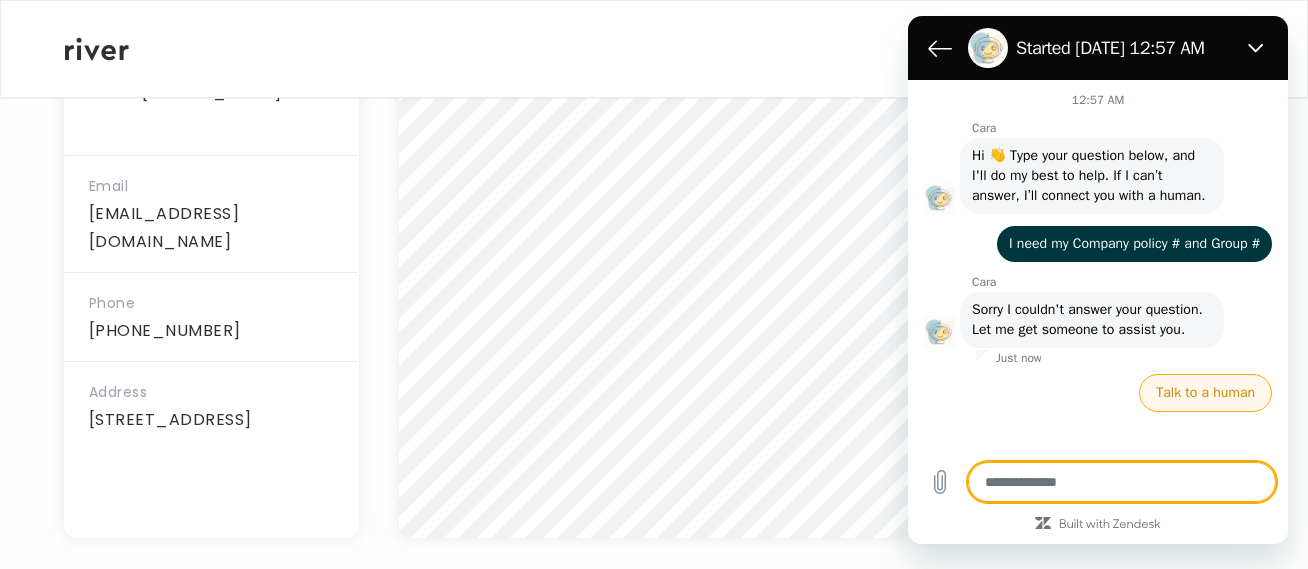 click on "Talk to a human" at bounding box center (1205, 393) 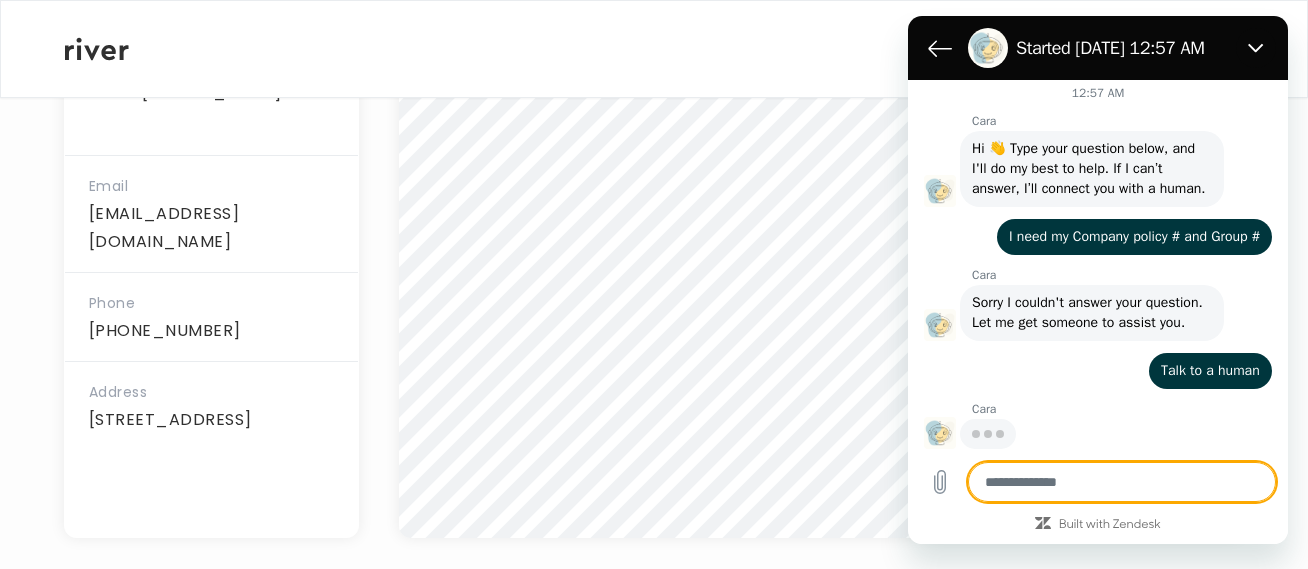 scroll, scrollTop: 67, scrollLeft: 0, axis: vertical 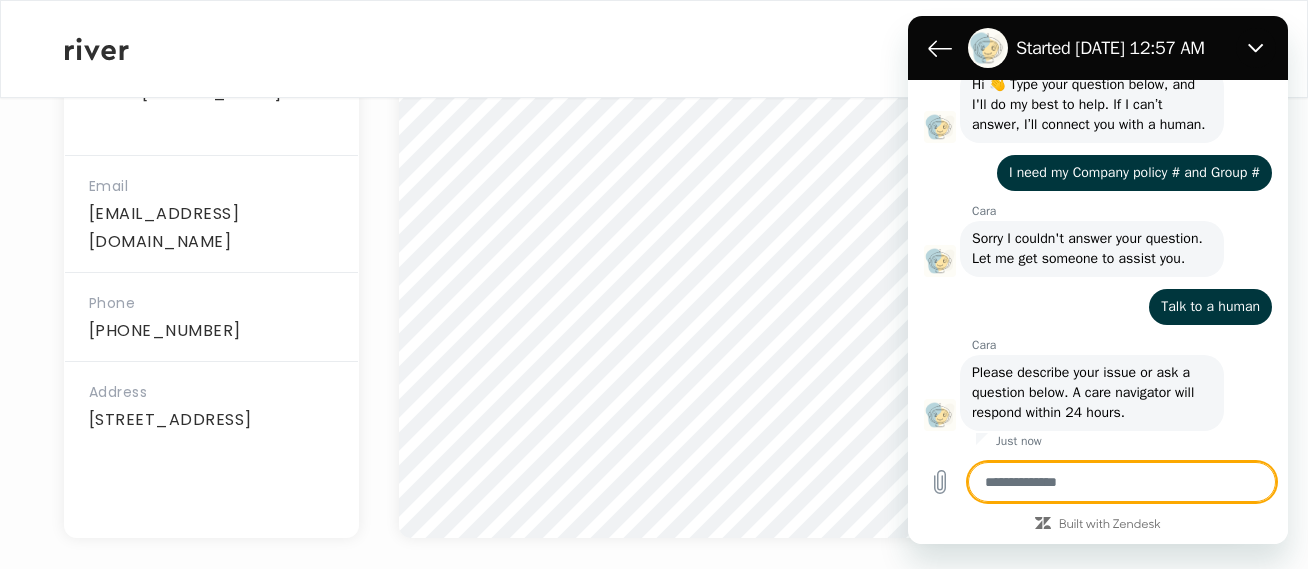 type on "*" 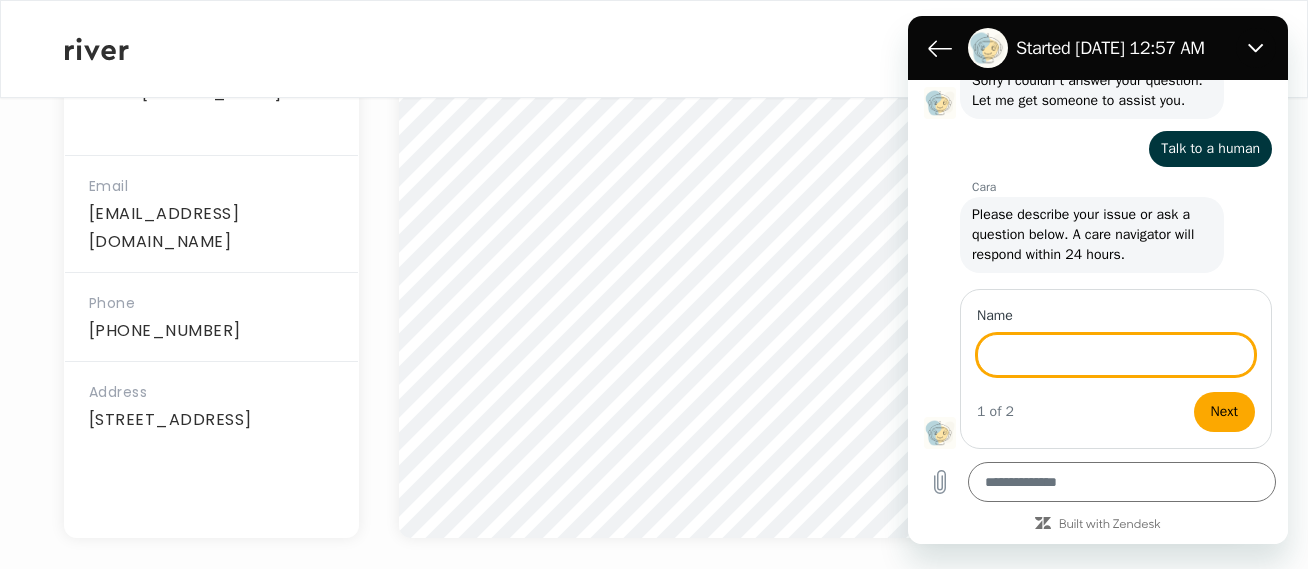 scroll, scrollTop: 289, scrollLeft: 0, axis: vertical 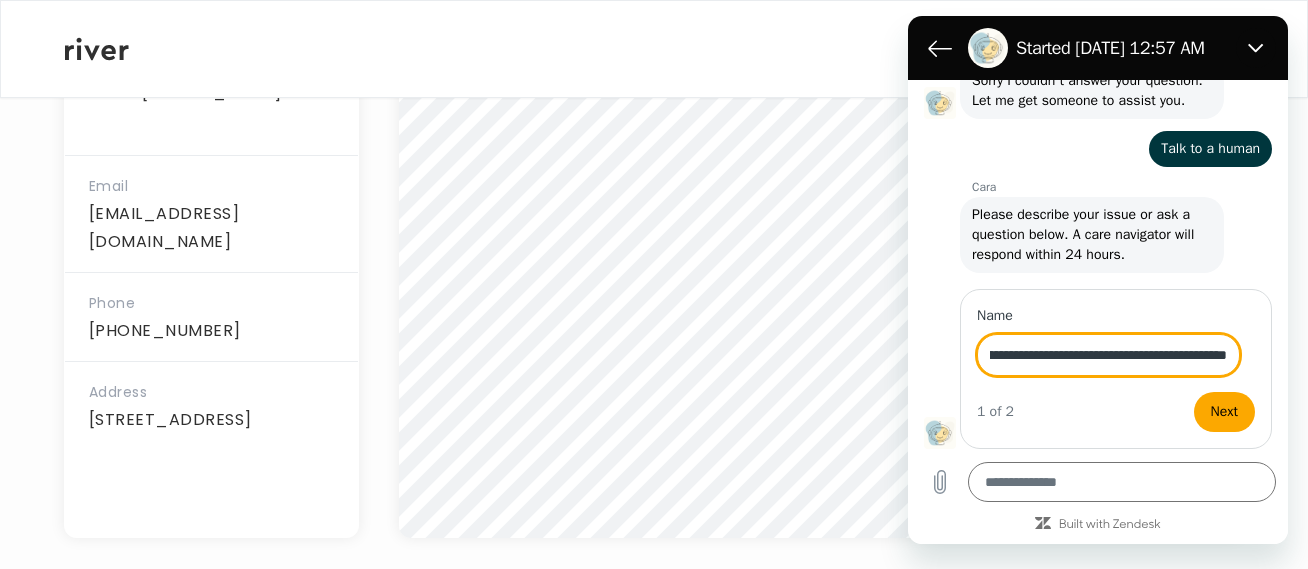 type on "**********" 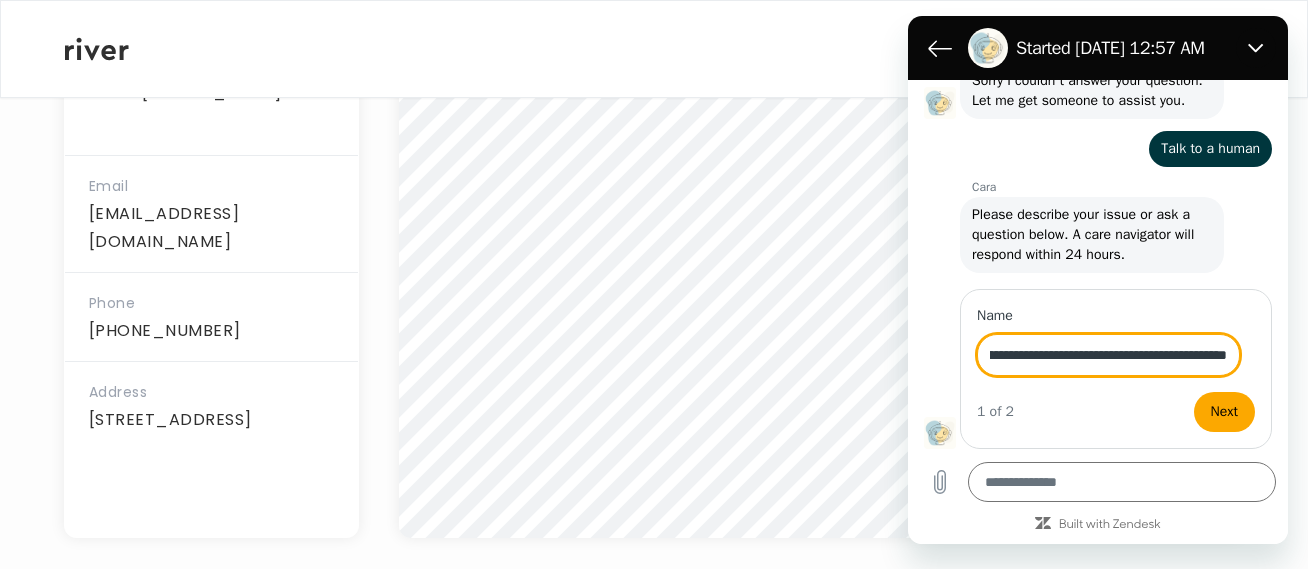 scroll, scrollTop: 0, scrollLeft: 0, axis: both 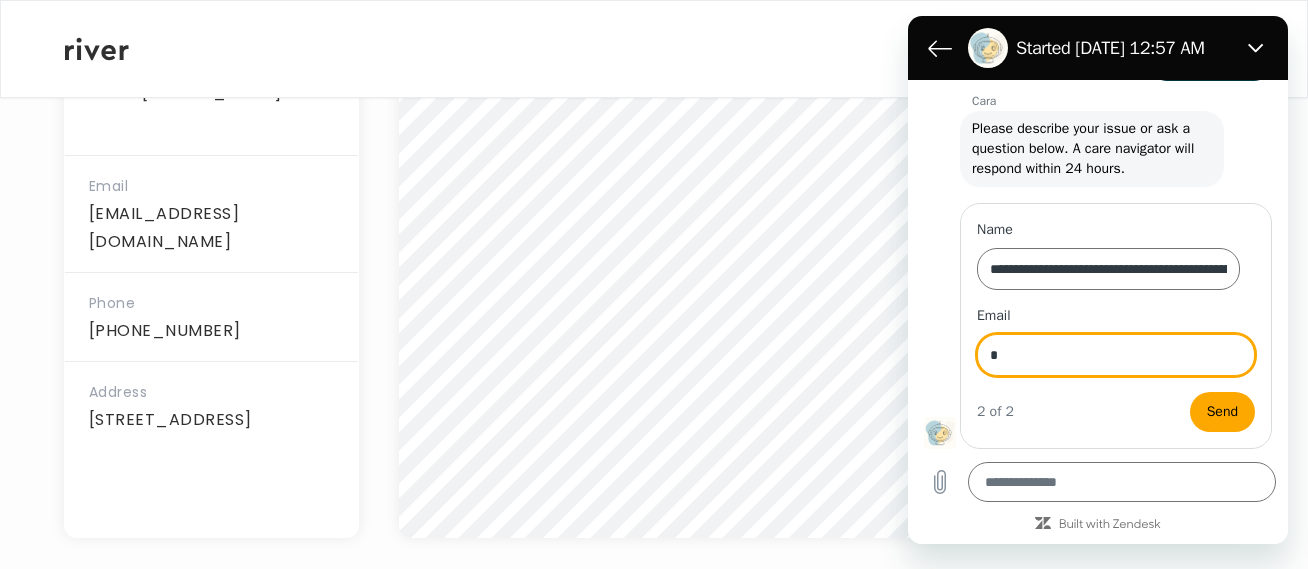 type on "**********" 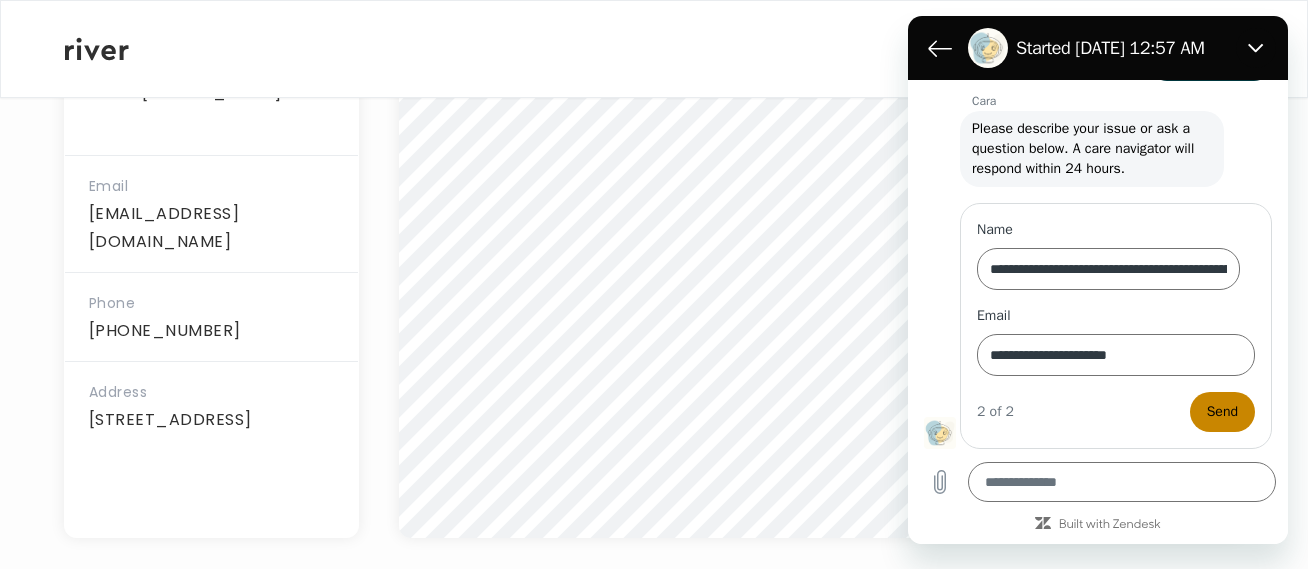 click on "Send" at bounding box center (1222, 412) 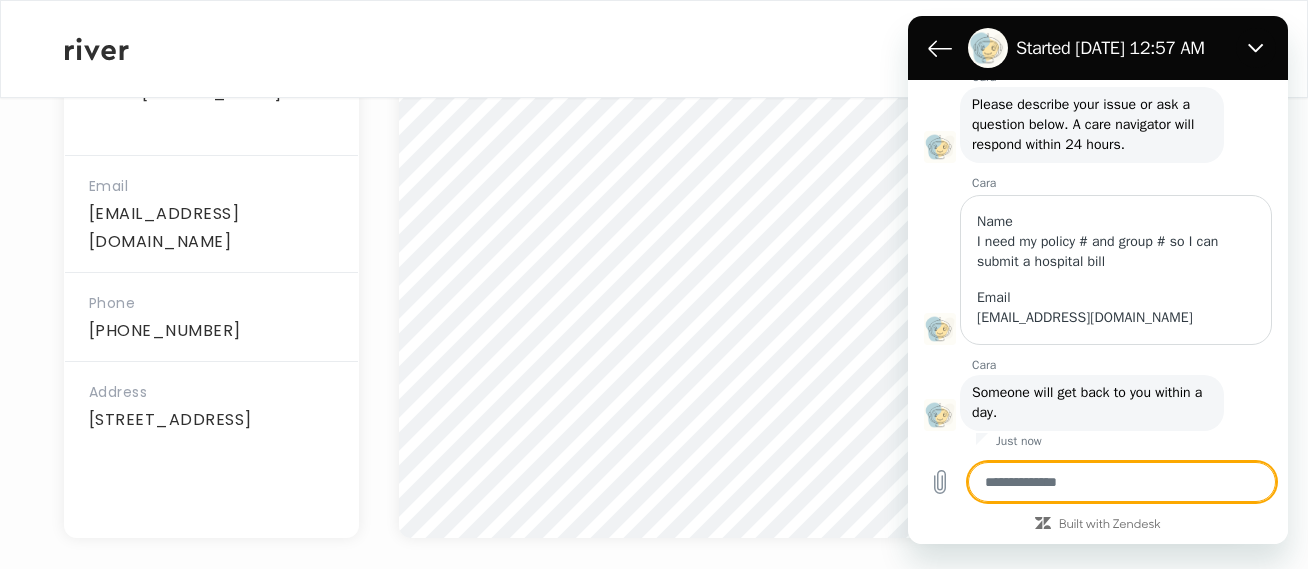 scroll, scrollTop: 403, scrollLeft: 0, axis: vertical 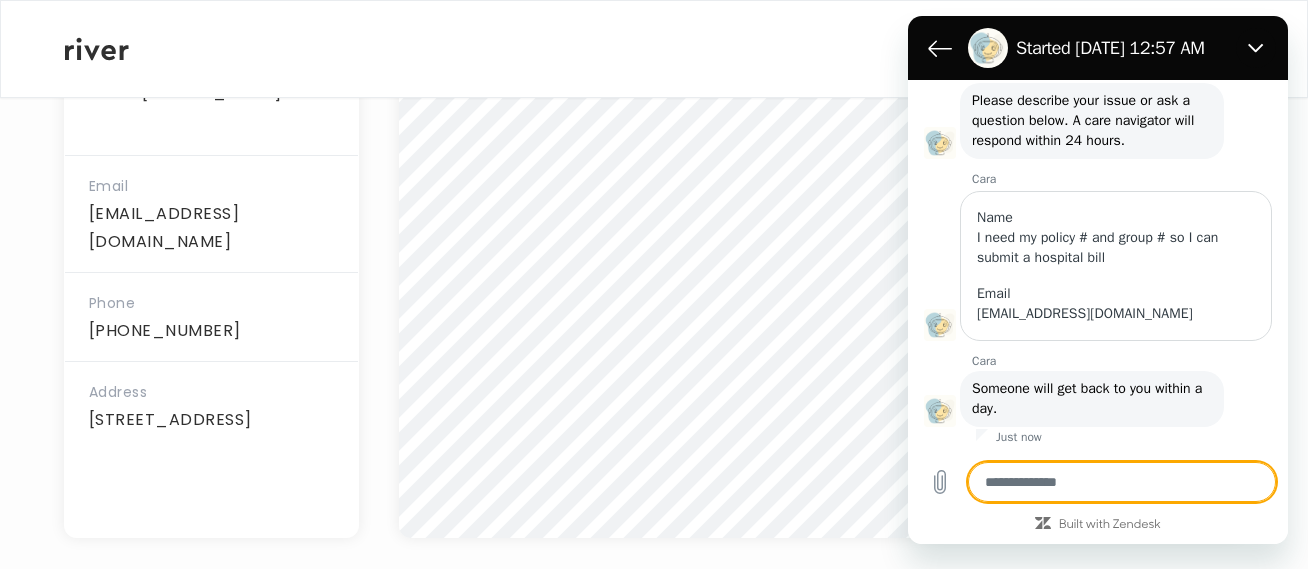 type on "*" 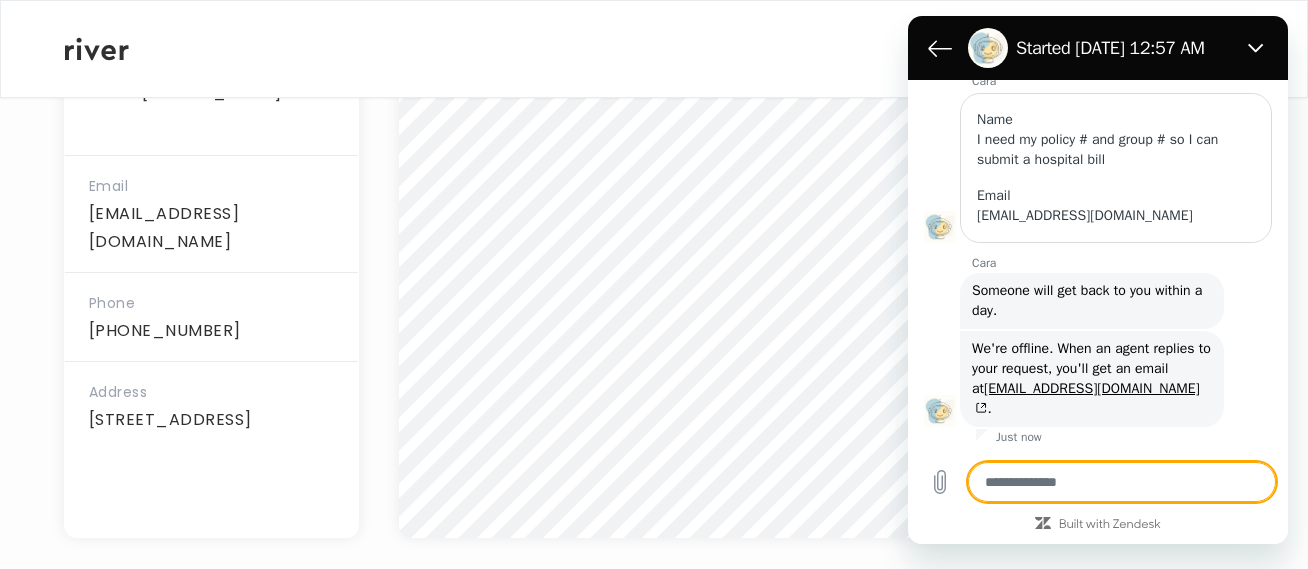 scroll, scrollTop: 481, scrollLeft: 0, axis: vertical 